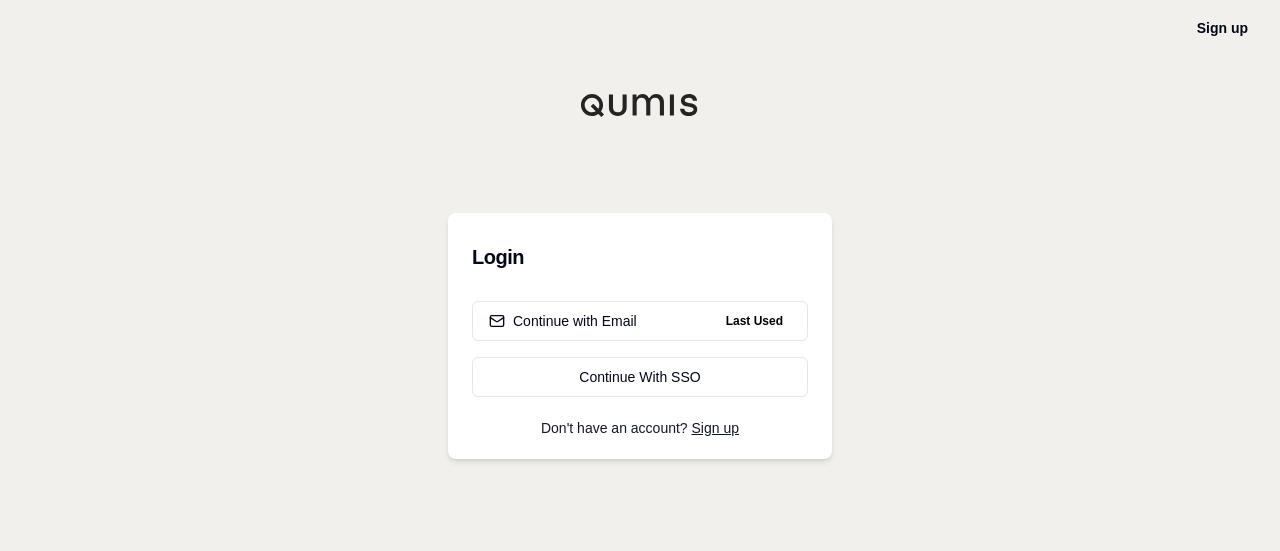 scroll, scrollTop: 0, scrollLeft: 0, axis: both 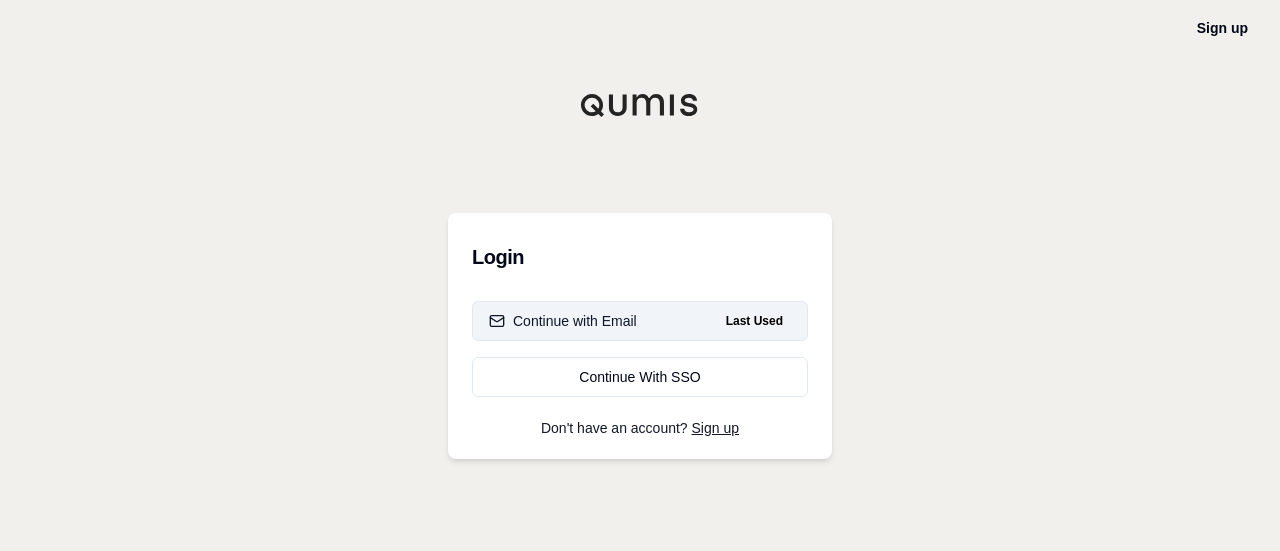 click on "Continue with Email" at bounding box center (563, 321) 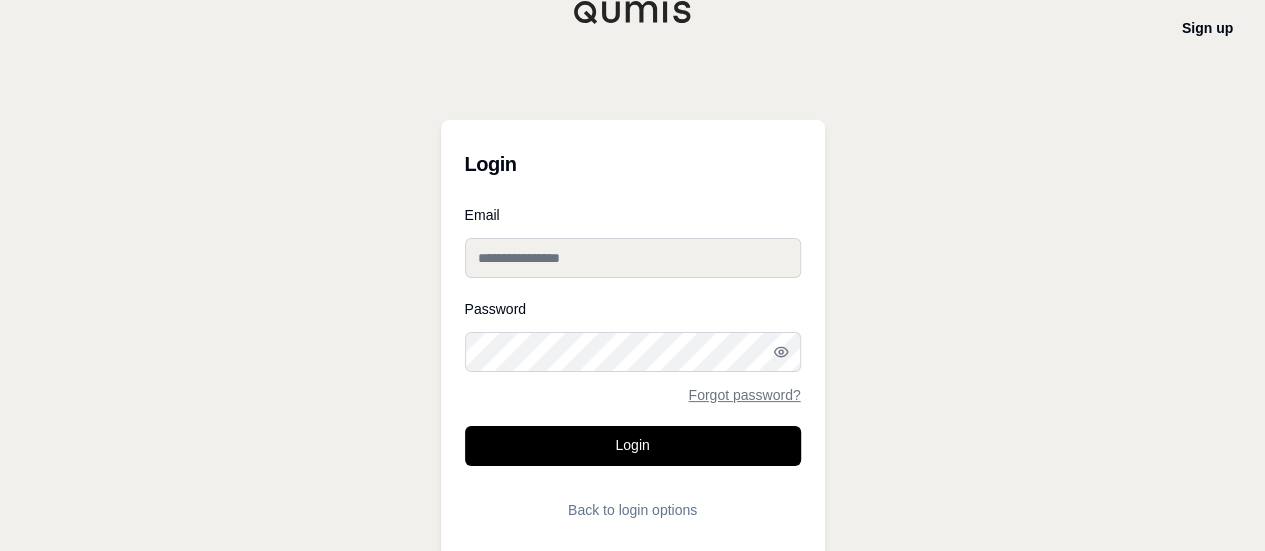 type on "**********" 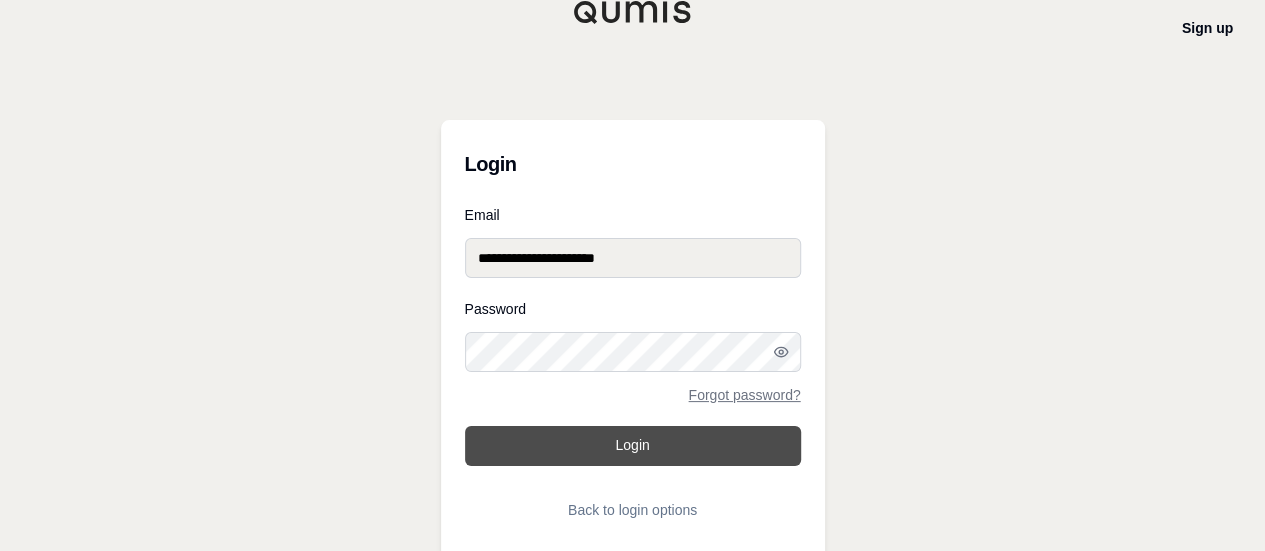 click on "Login" at bounding box center [633, 446] 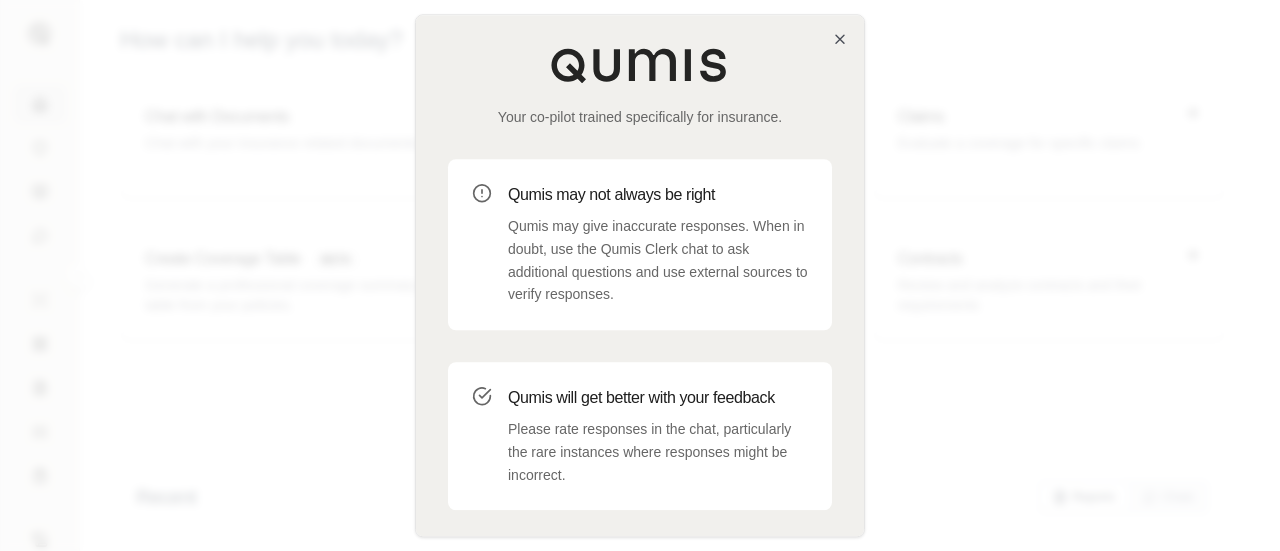 click on "Please rate responses in the chat, particularly the rare instances where responses might be incorrect." at bounding box center (658, 452) 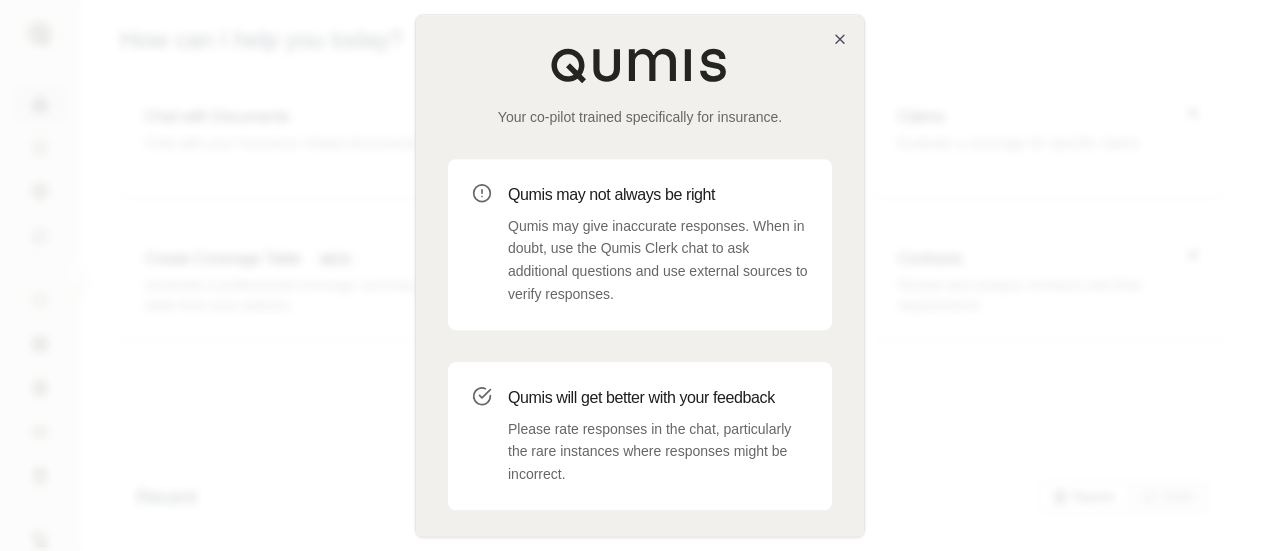 click at bounding box center [640, 275] 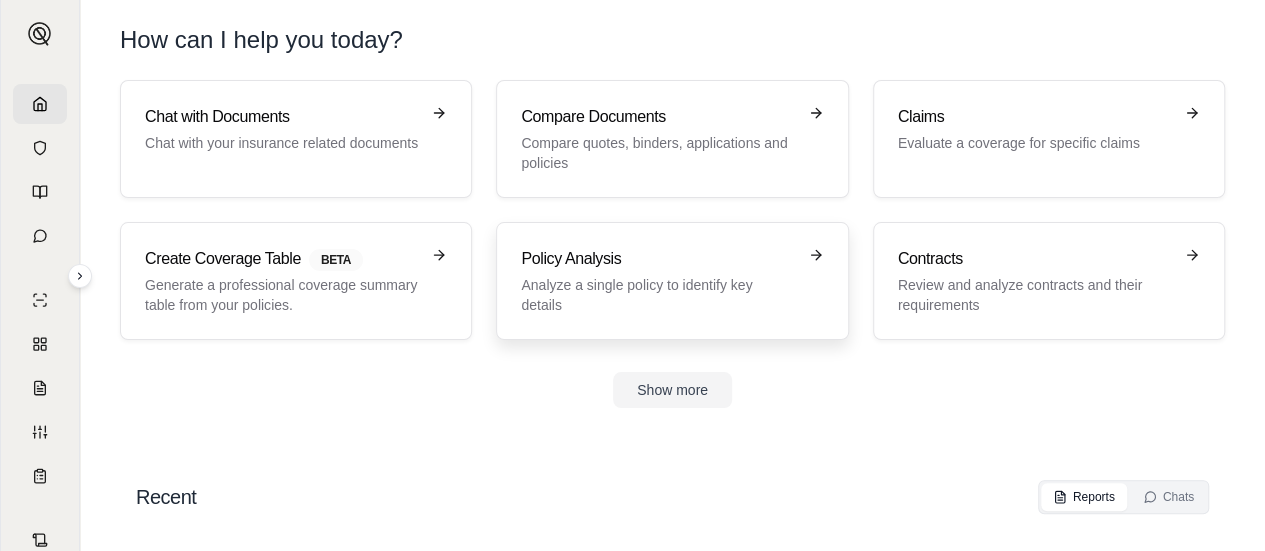 click on "Analyze a single policy to identify key details" at bounding box center [658, 295] 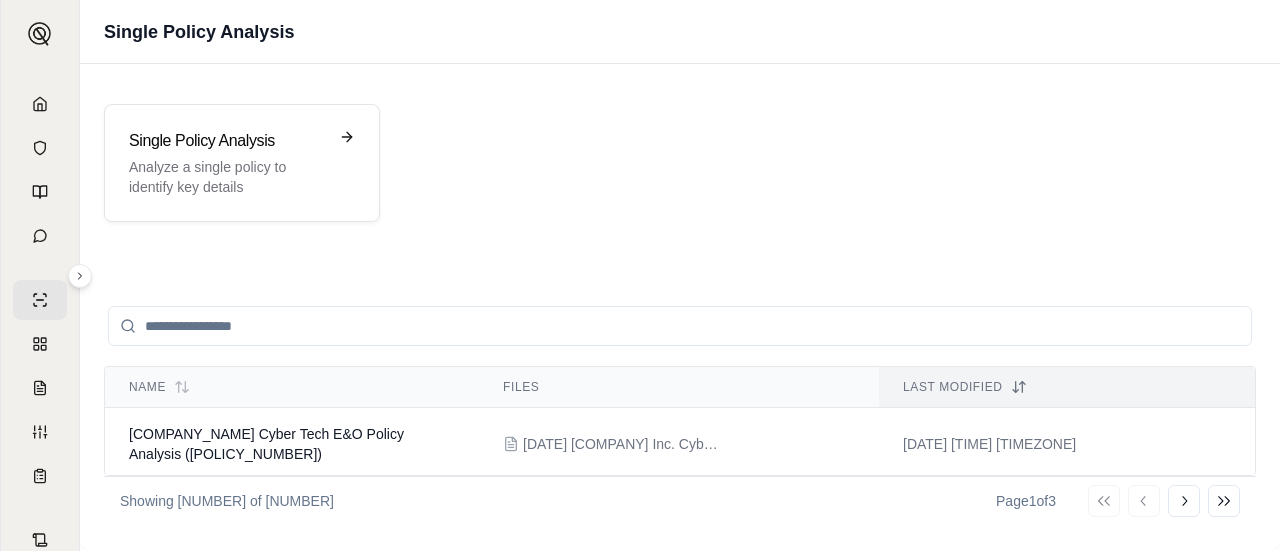 scroll, scrollTop: 40, scrollLeft: 0, axis: vertical 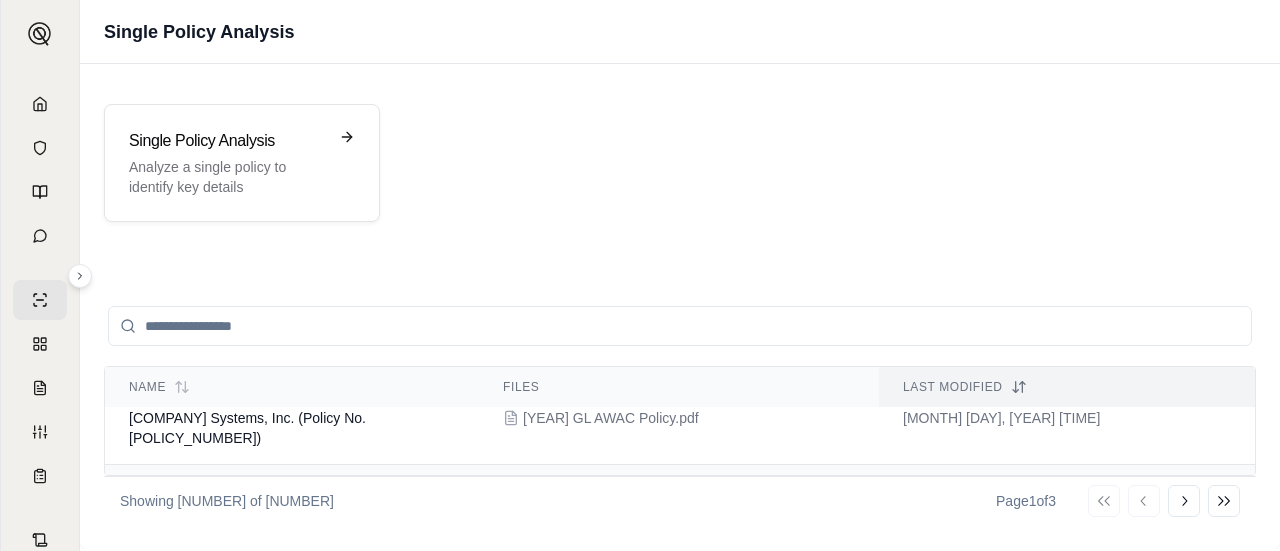 click on "[COMPANY] CNA EPS+ Insurance Policy Analysis Report ([YEAR]-[YEAR])" at bounding box center (292, 501) 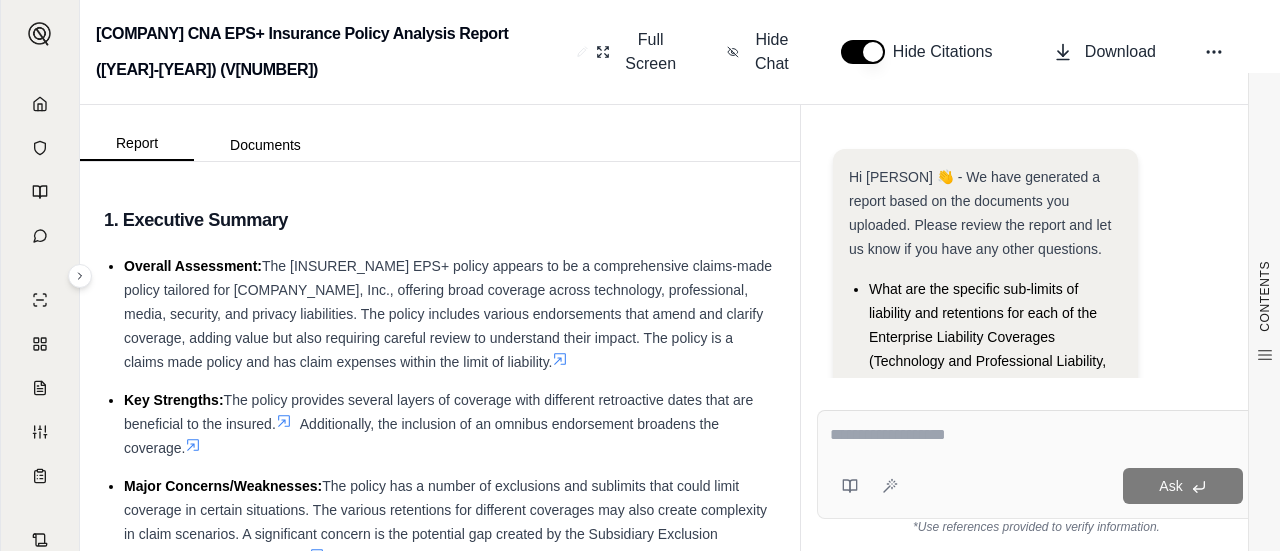 scroll, scrollTop: 335, scrollLeft: 0, axis: vertical 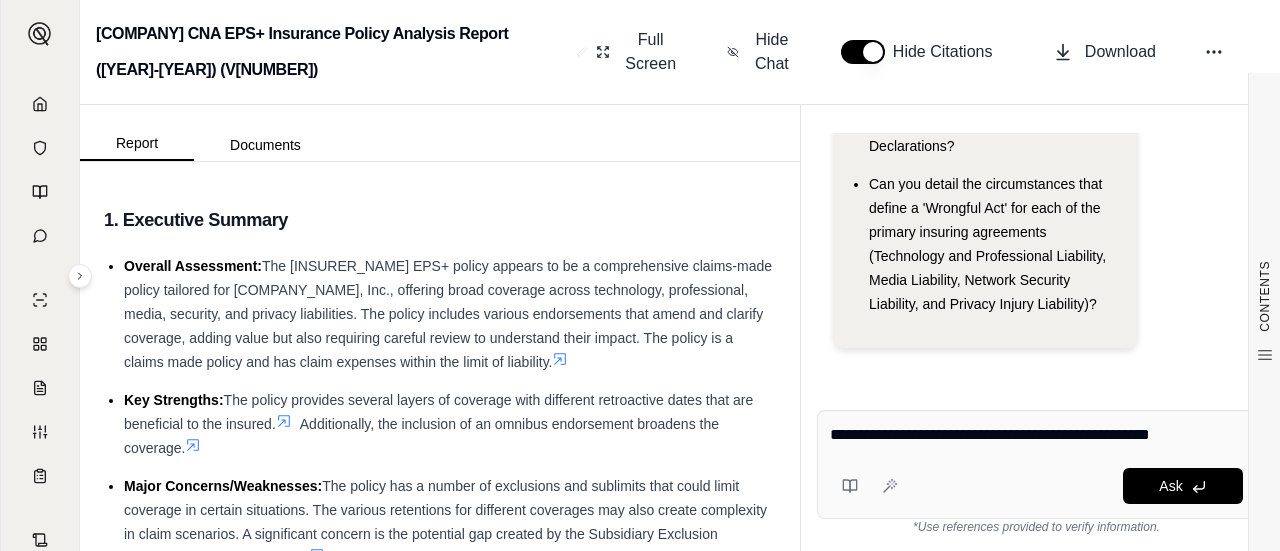 type on "**********" 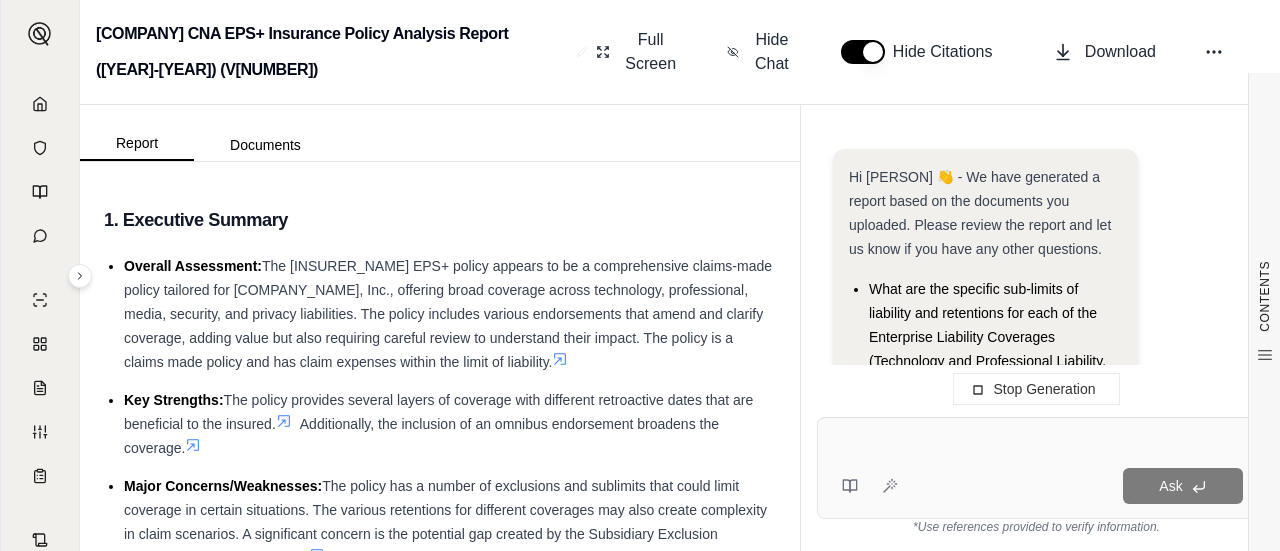scroll, scrollTop: 0, scrollLeft: 0, axis: both 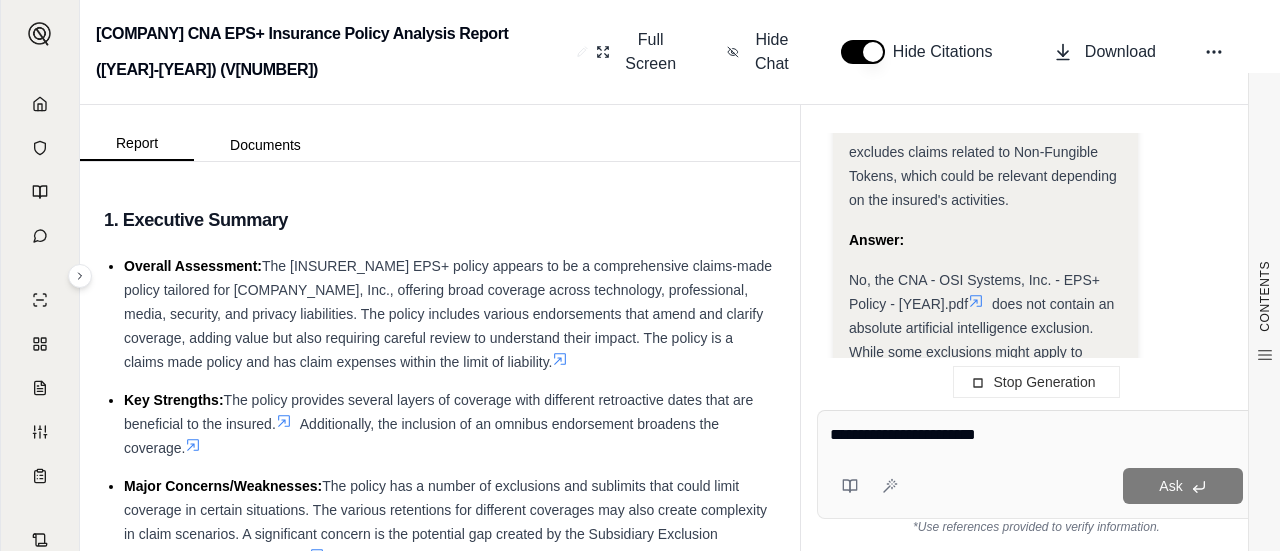 type on "**********" 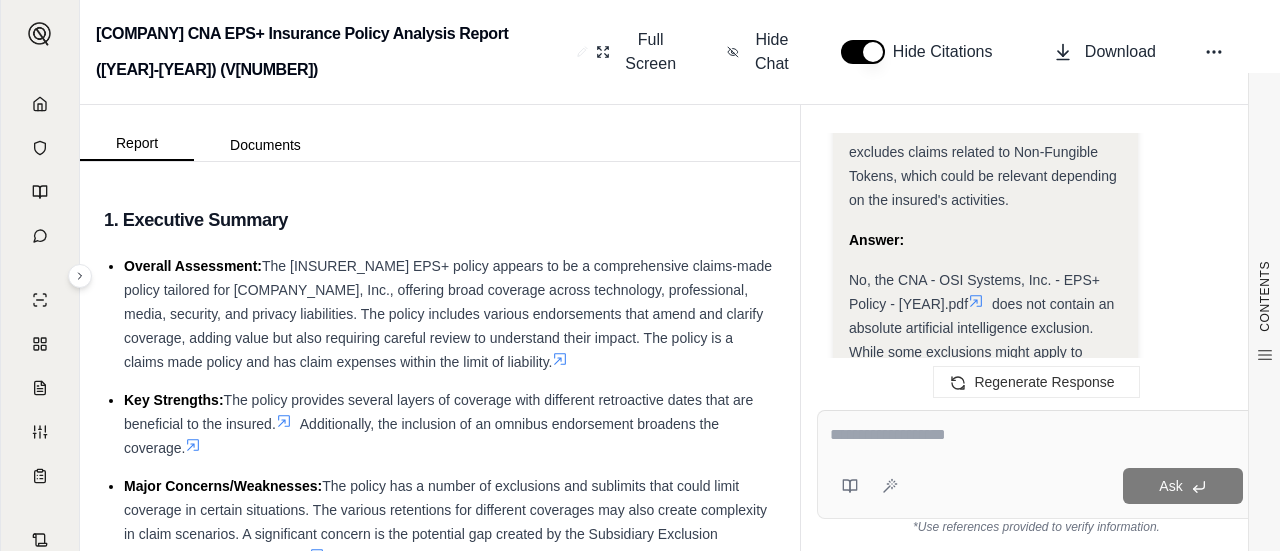 scroll, scrollTop: 5293, scrollLeft: 0, axis: vertical 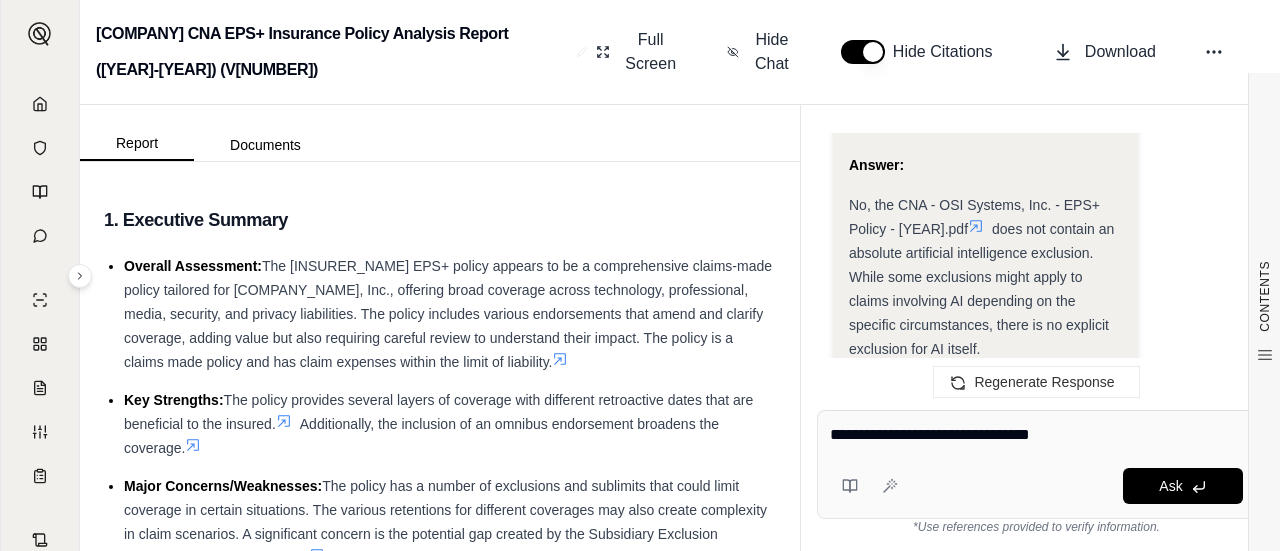 type on "**********" 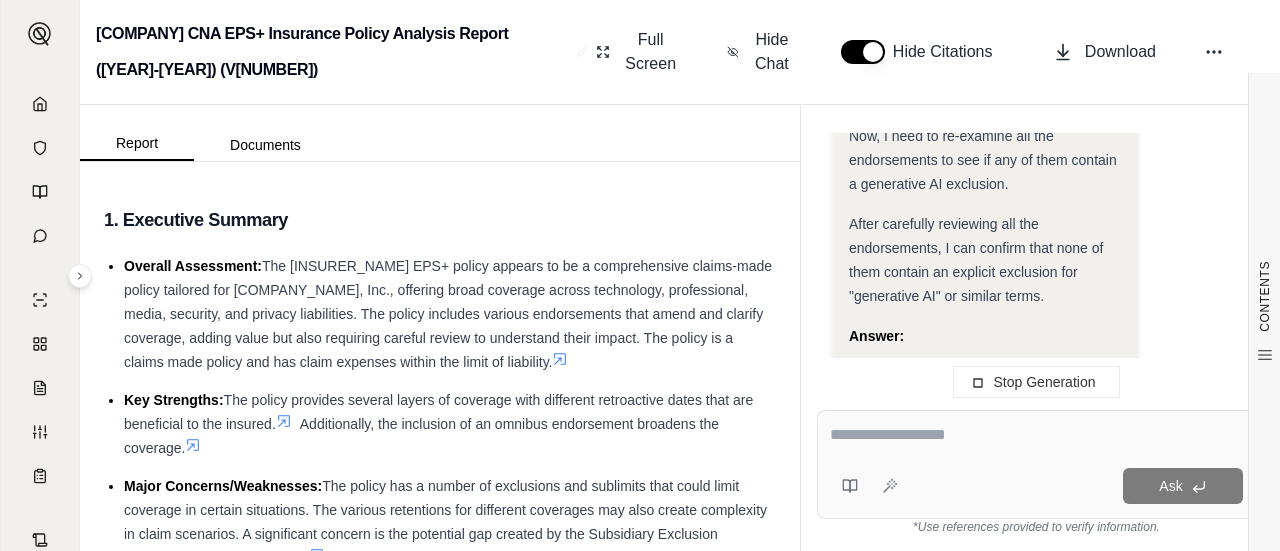 scroll, scrollTop: 6459, scrollLeft: 0, axis: vertical 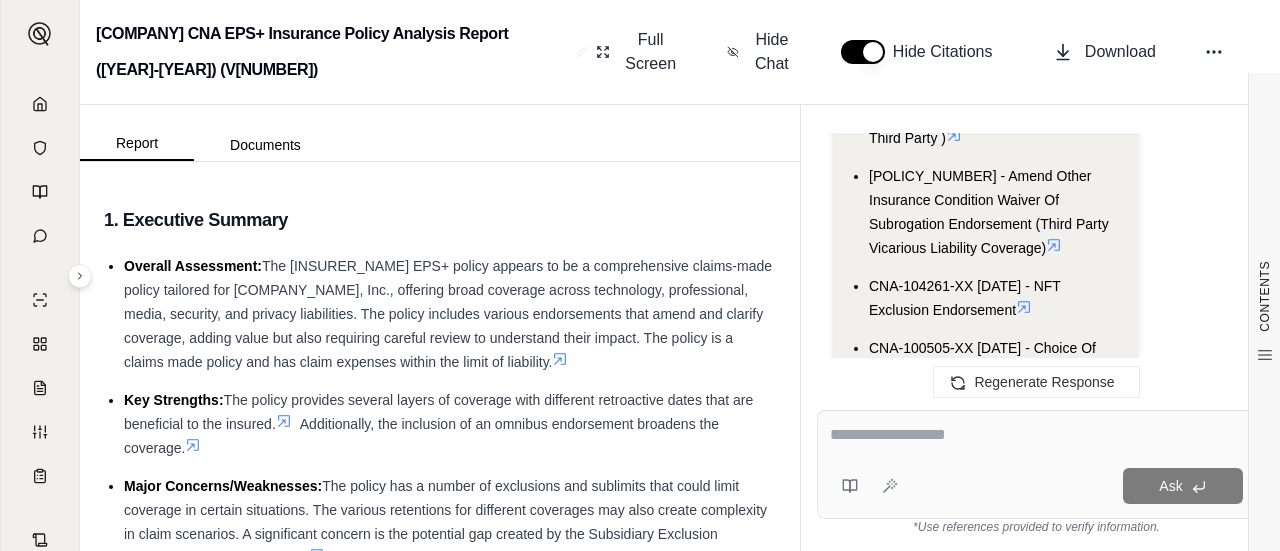 click at bounding box center (1036, 438) 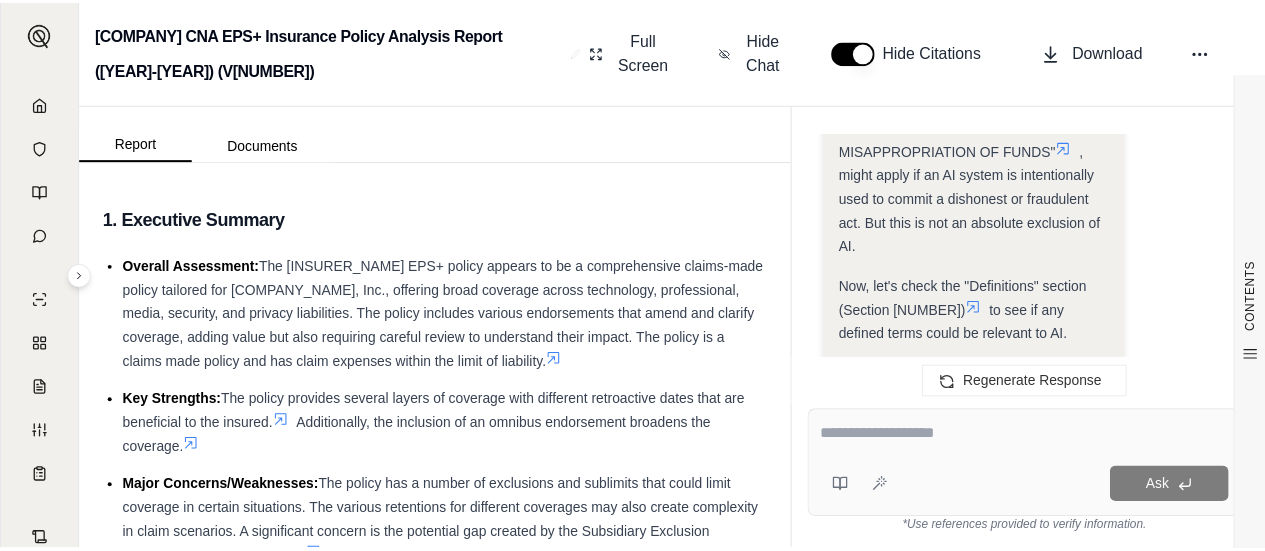 scroll, scrollTop: 2789, scrollLeft: 0, axis: vertical 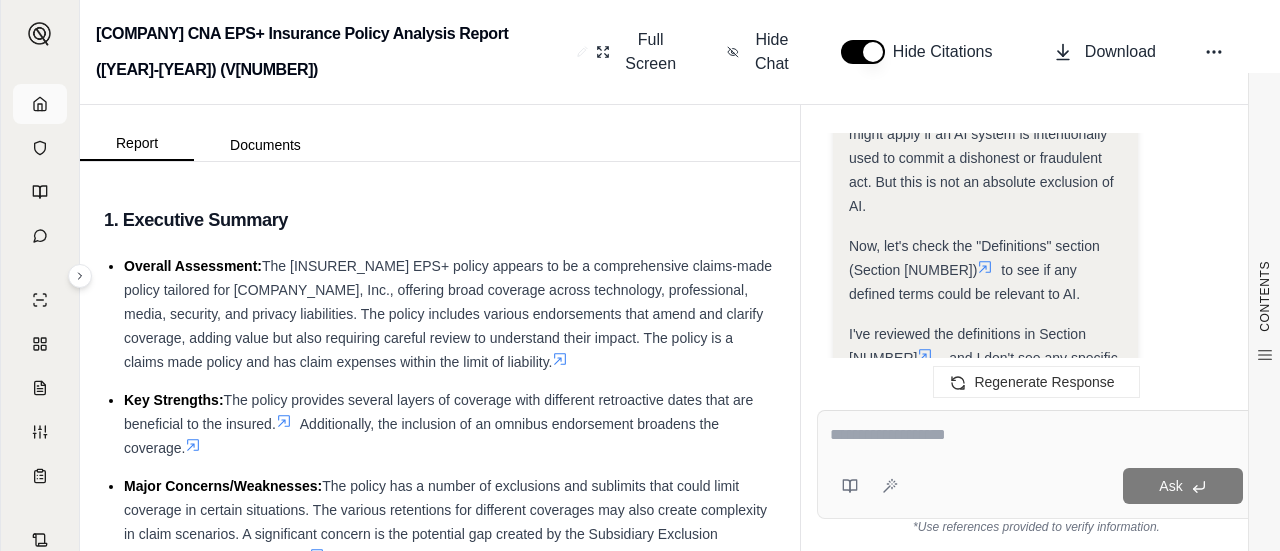click at bounding box center [40, 104] 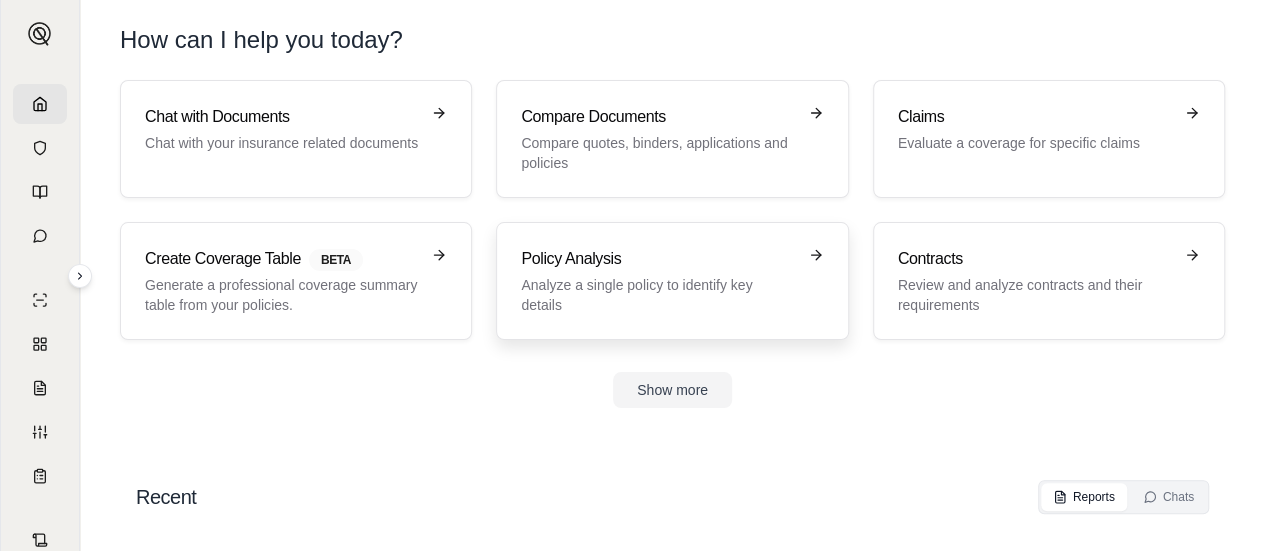 click on "Analyze a single policy to identify key details" at bounding box center [658, 295] 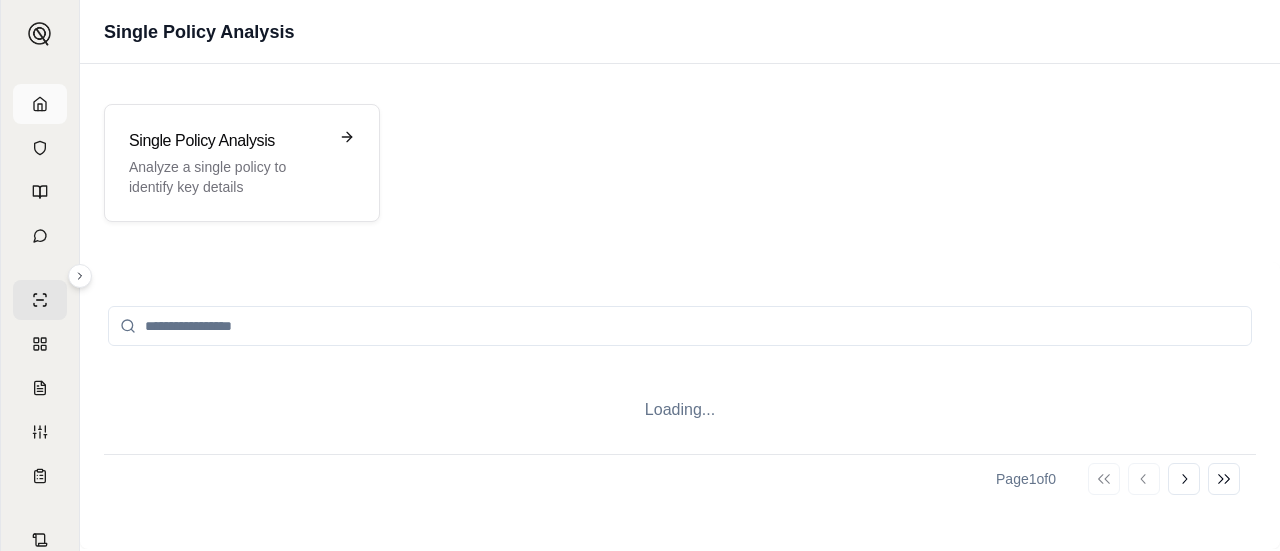 click 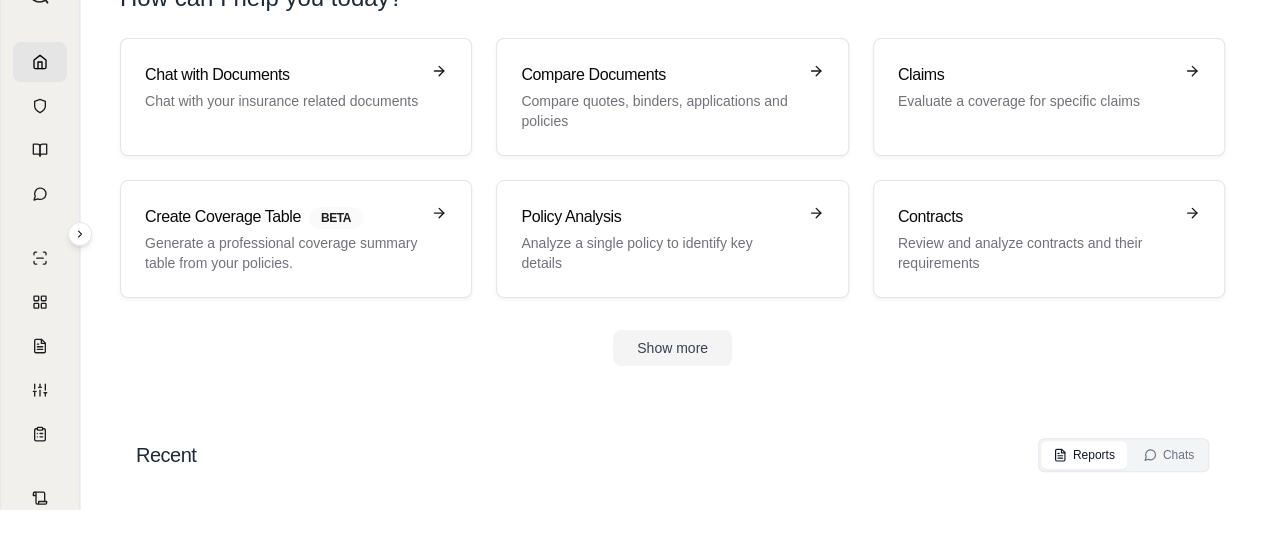 scroll, scrollTop: 66, scrollLeft: 0, axis: vertical 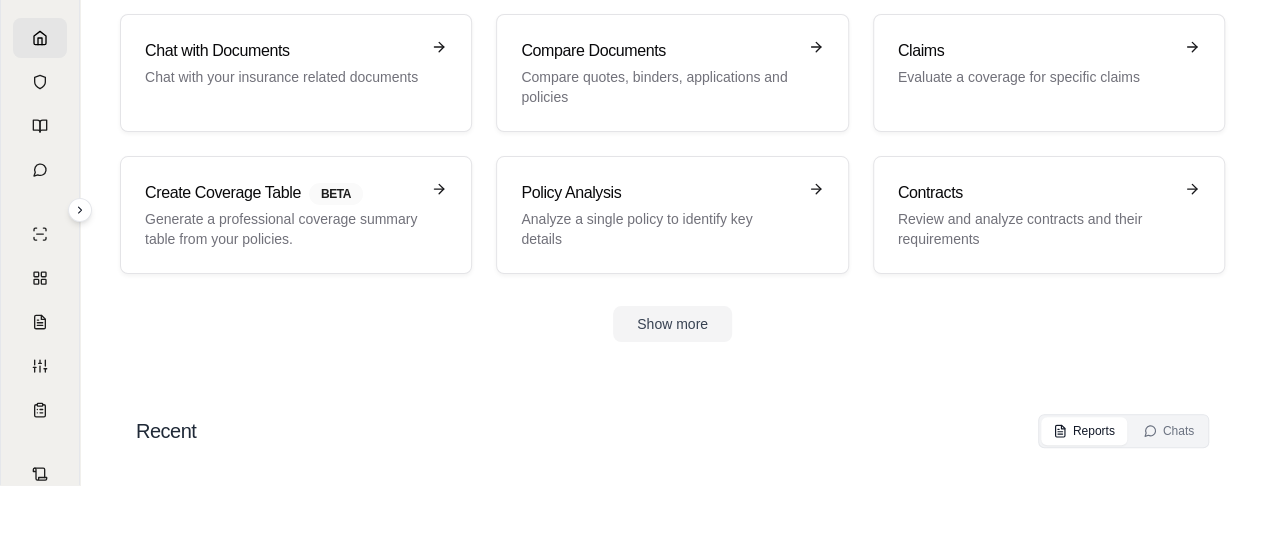 click 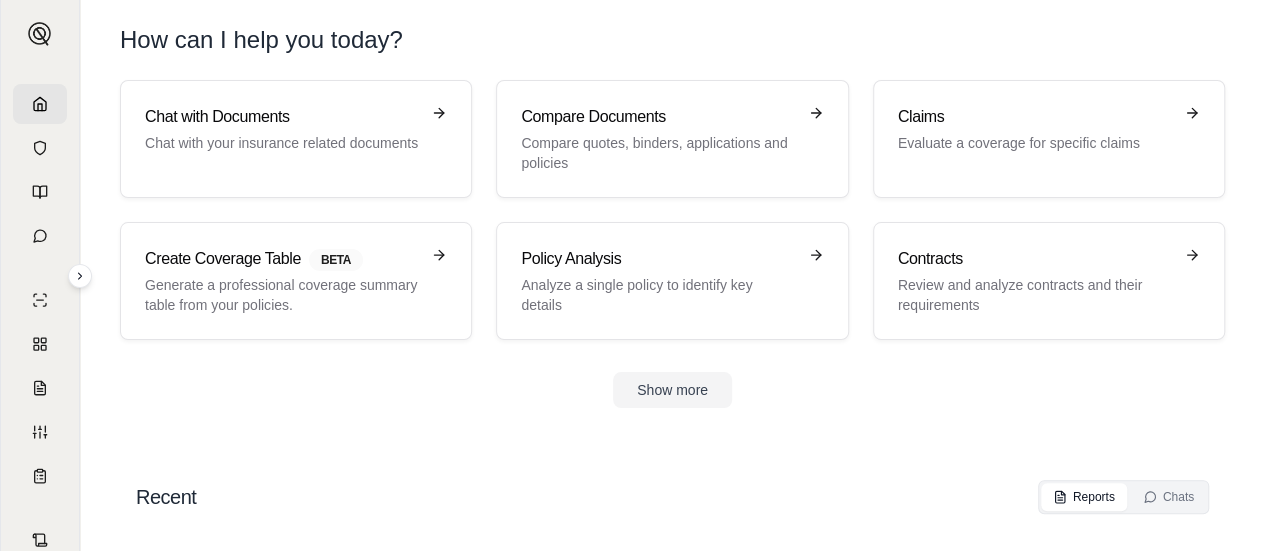 scroll, scrollTop: 66, scrollLeft: 0, axis: vertical 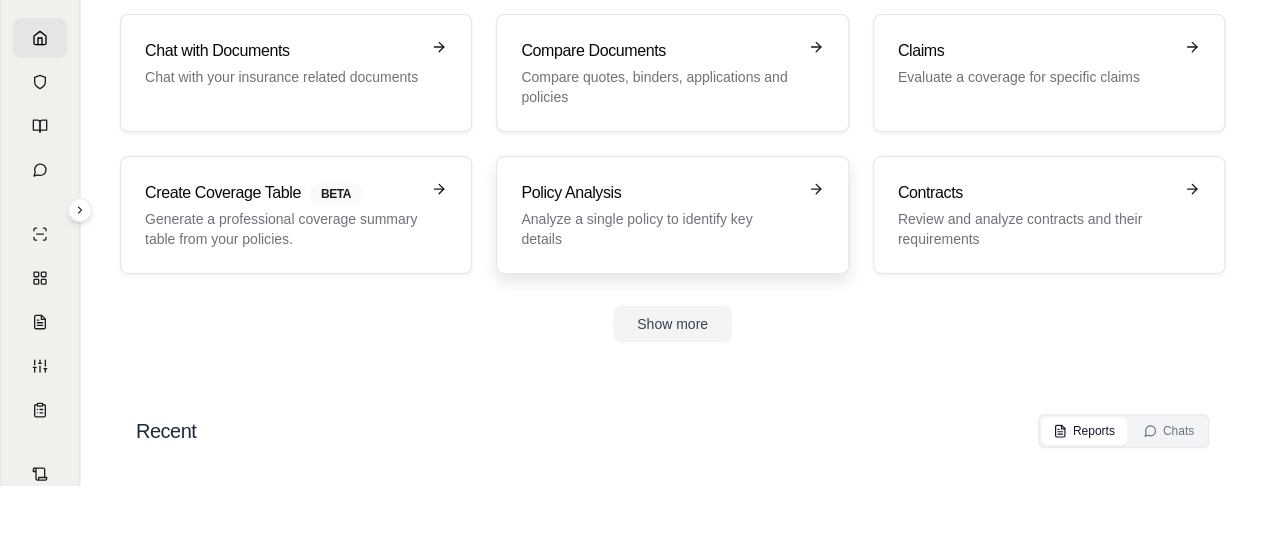 click on "Policy Analysis Analyze a single policy to identify key details" at bounding box center (658, 215) 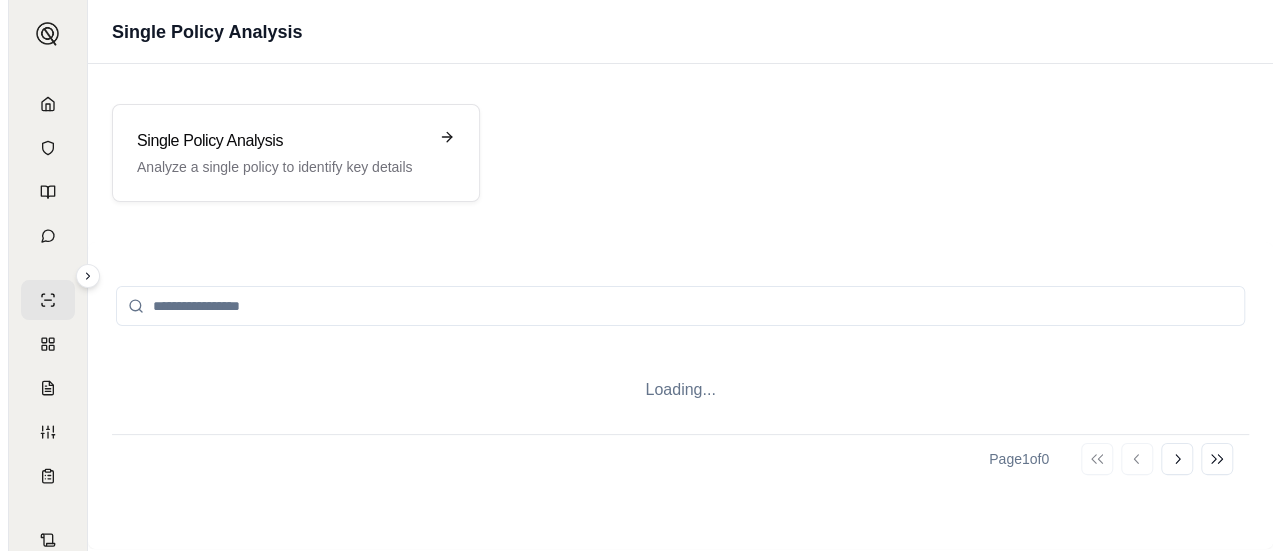 scroll, scrollTop: 0, scrollLeft: 0, axis: both 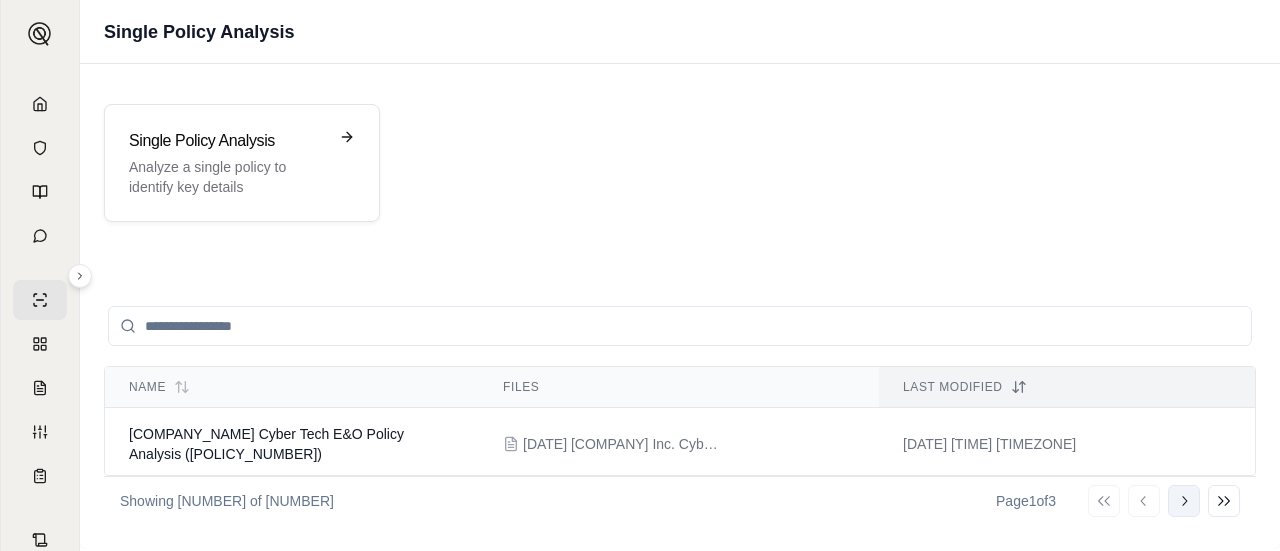 click on "Go to next page" at bounding box center (1184, 501) 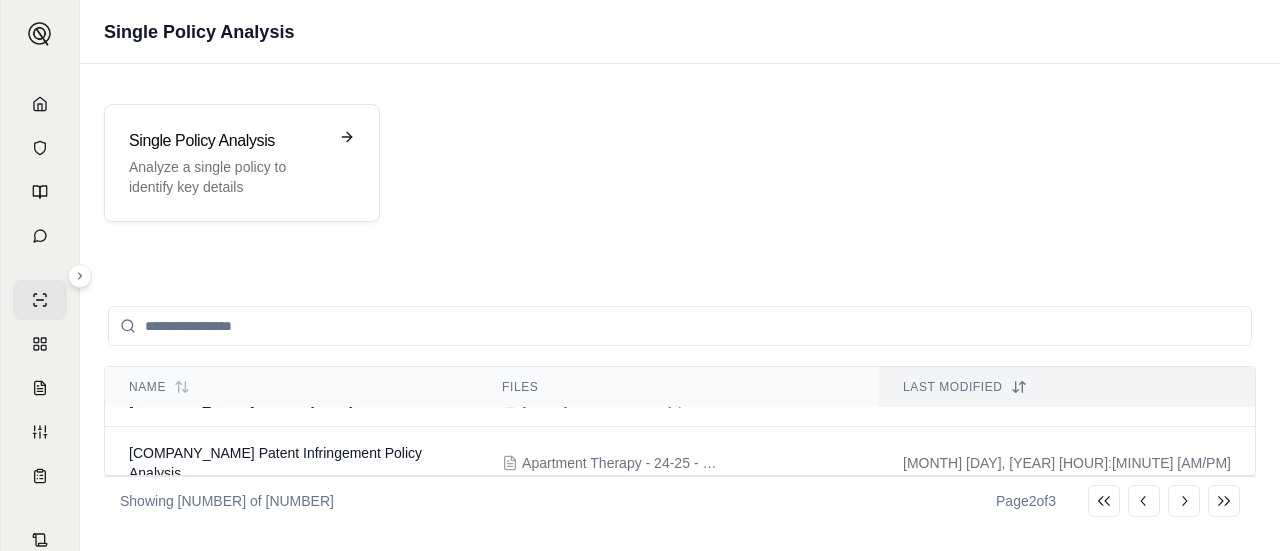 scroll, scrollTop: 0, scrollLeft: 0, axis: both 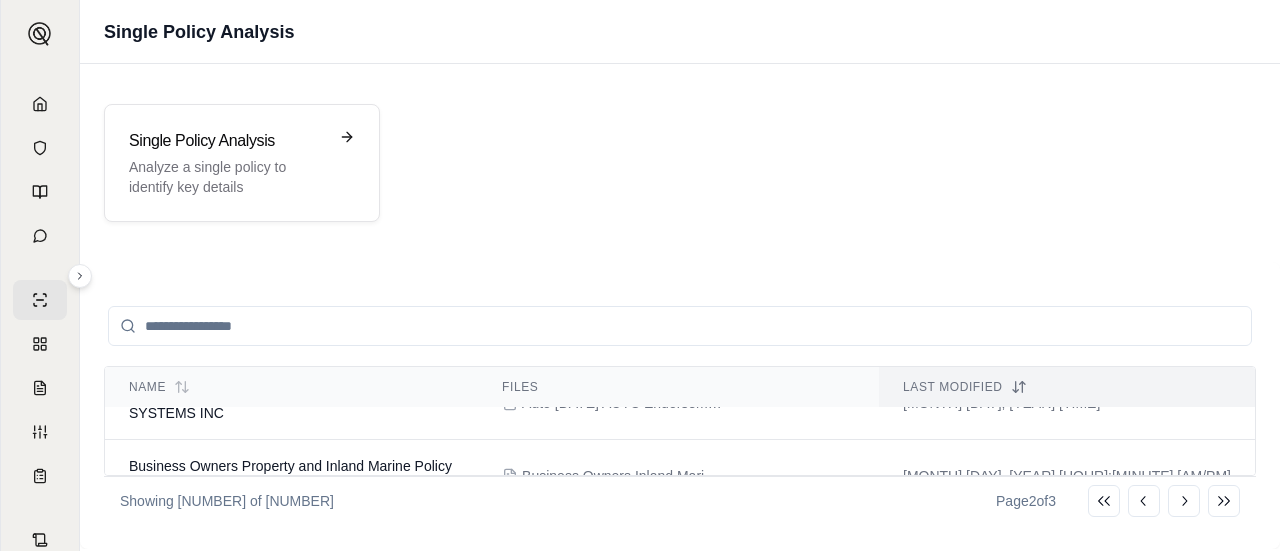 click at bounding box center (680, 326) 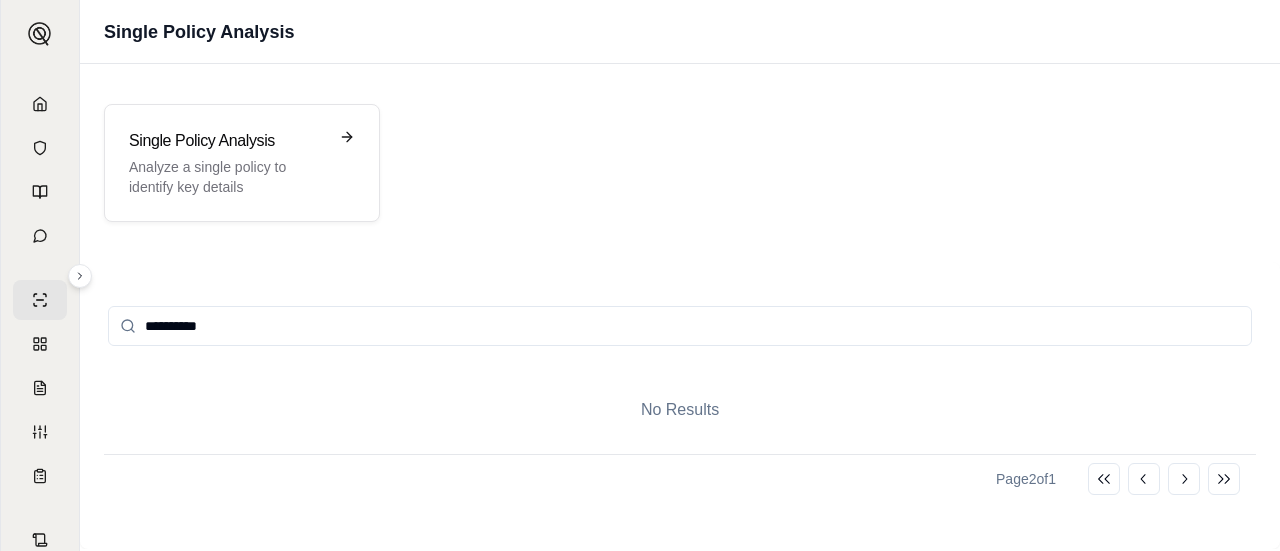 type on "**********" 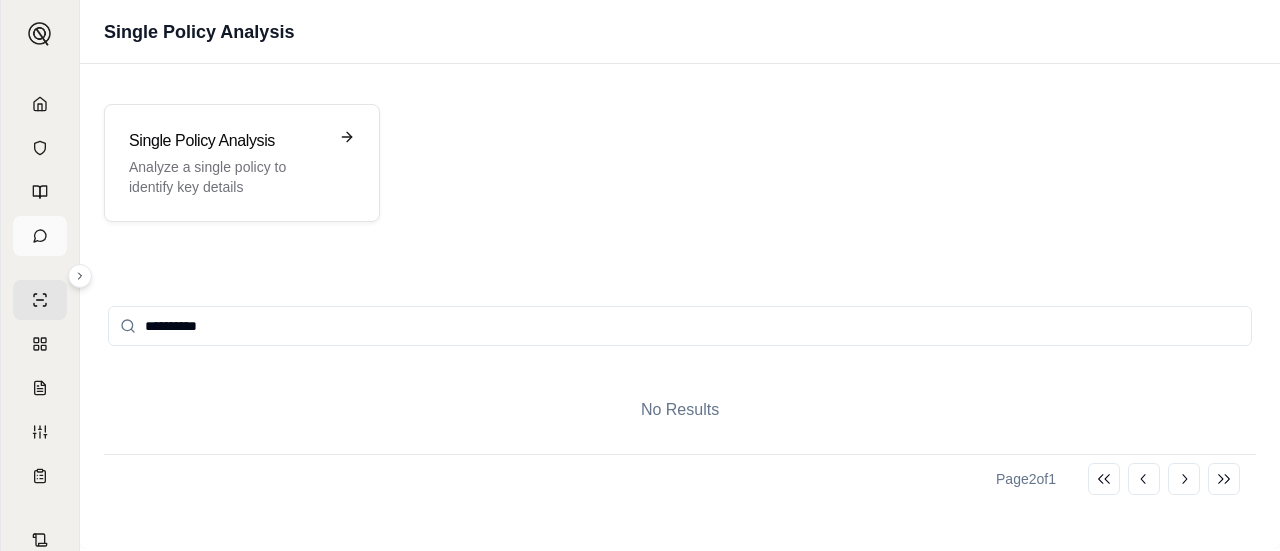 click at bounding box center [40, 236] 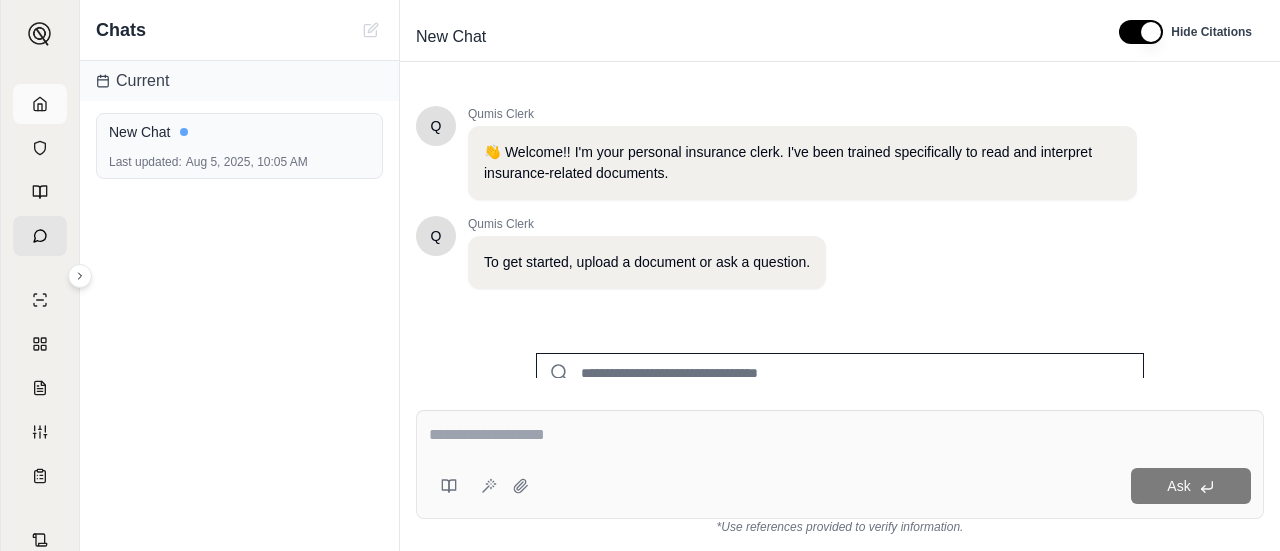 click 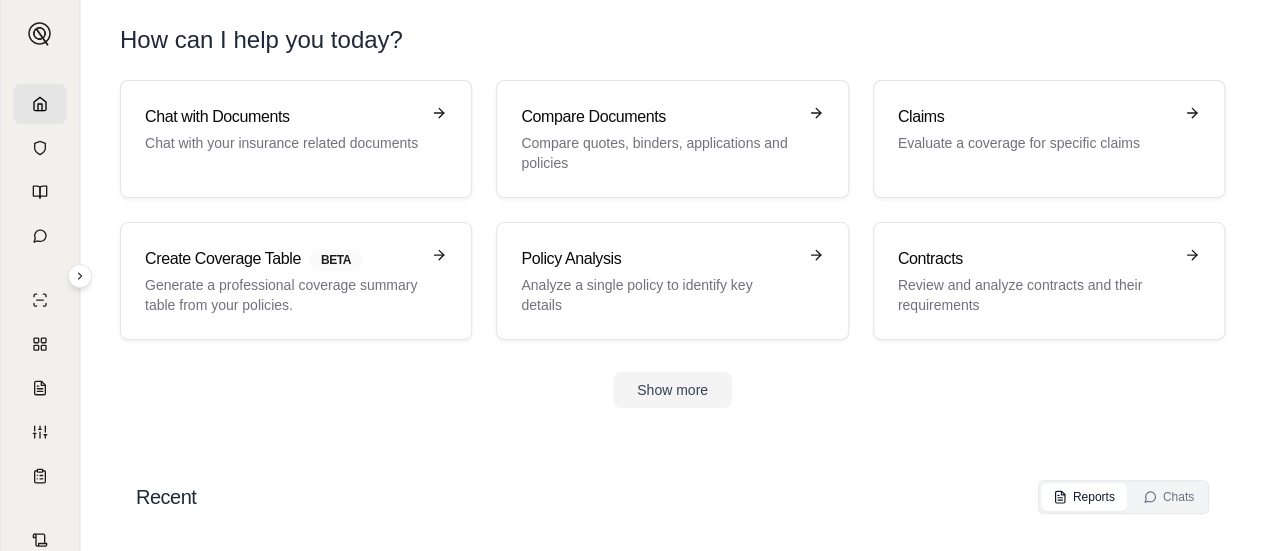 scroll, scrollTop: 66, scrollLeft: 0, axis: vertical 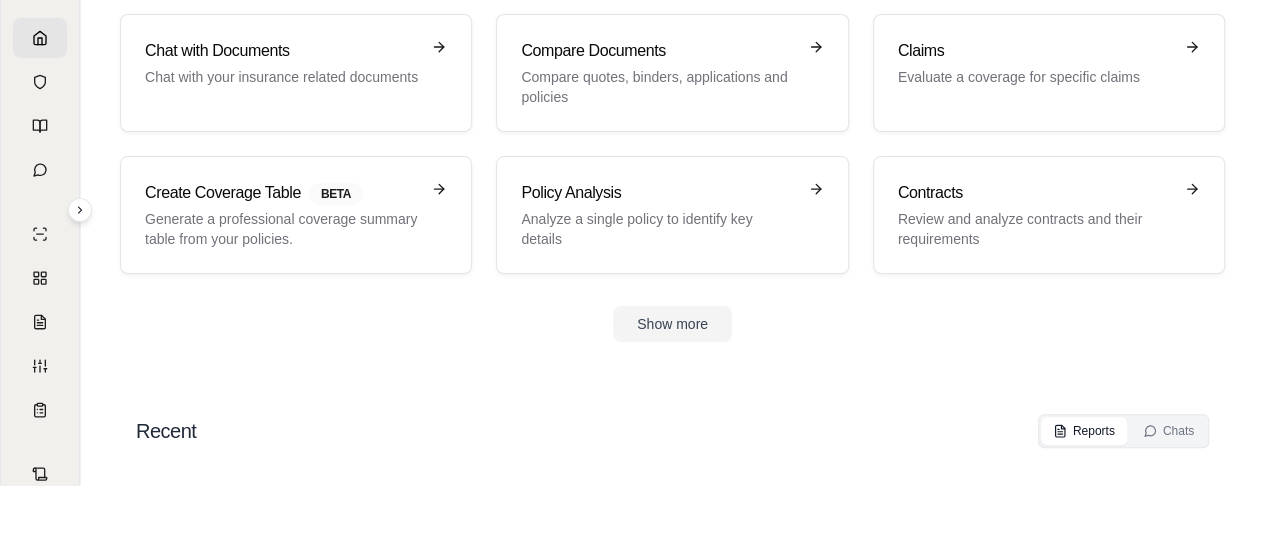 click on "Recent" at bounding box center (166, 431) 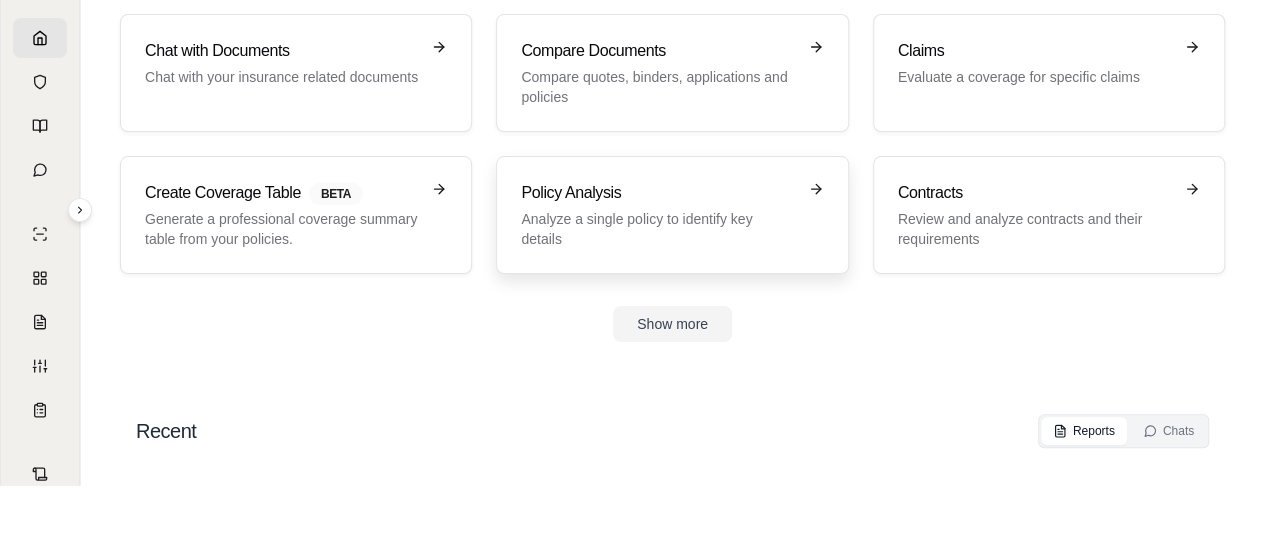 click on "Analyze a single policy to identify key details" at bounding box center (658, 229) 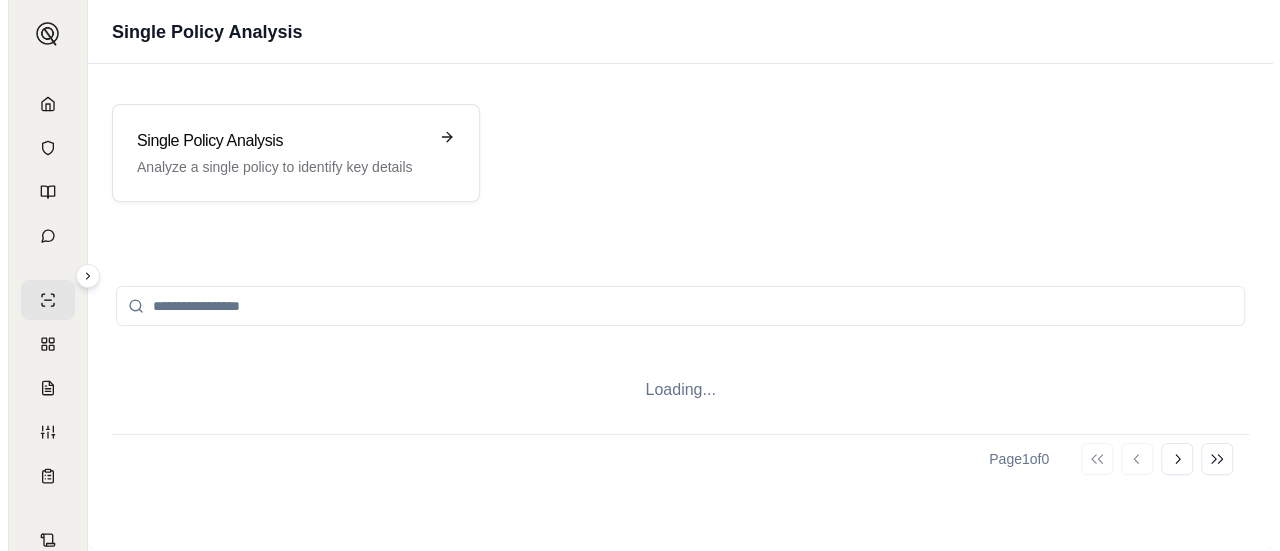 scroll, scrollTop: 0, scrollLeft: 0, axis: both 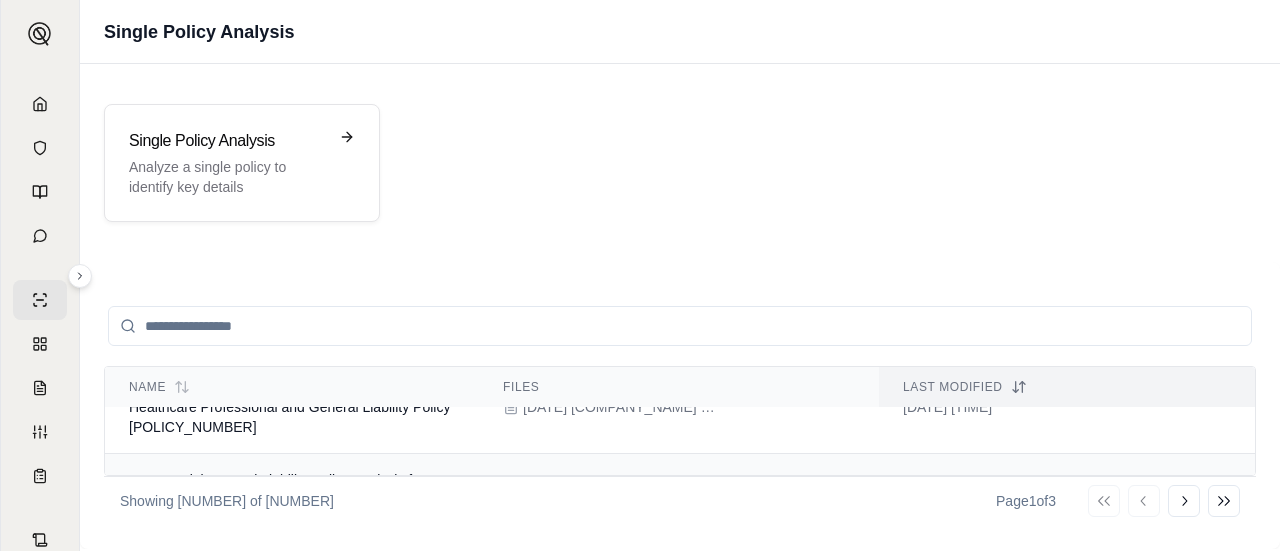 click on "Commercial General Liability Policy Analysis for [COMPANY] ([YEAR]-[YEAR])" at bounding box center (277, 490) 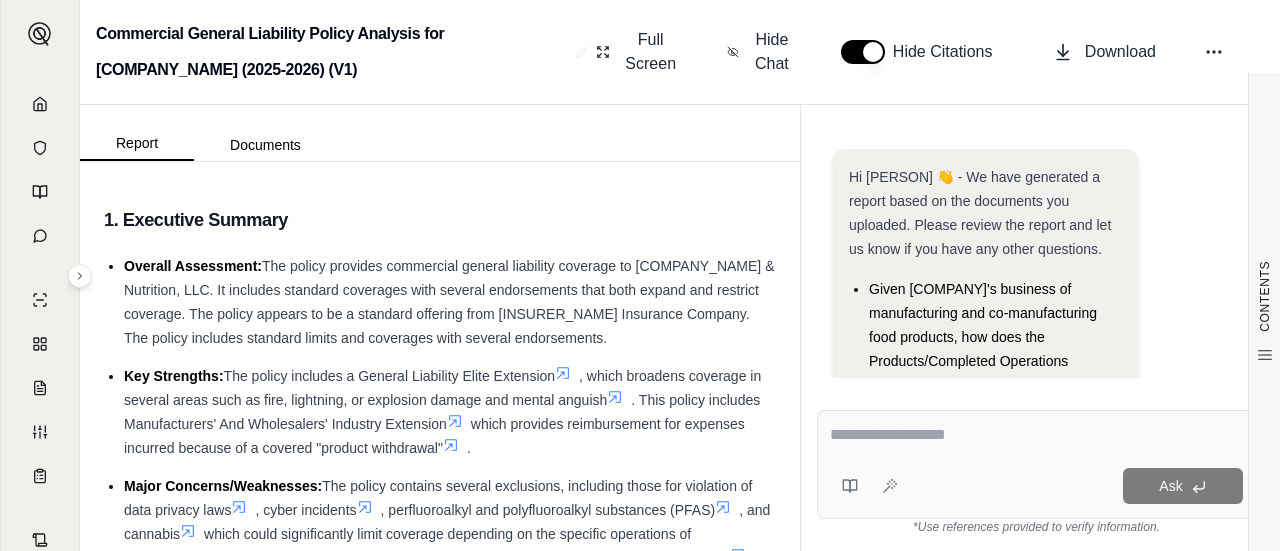 scroll, scrollTop: 359, scrollLeft: 0, axis: vertical 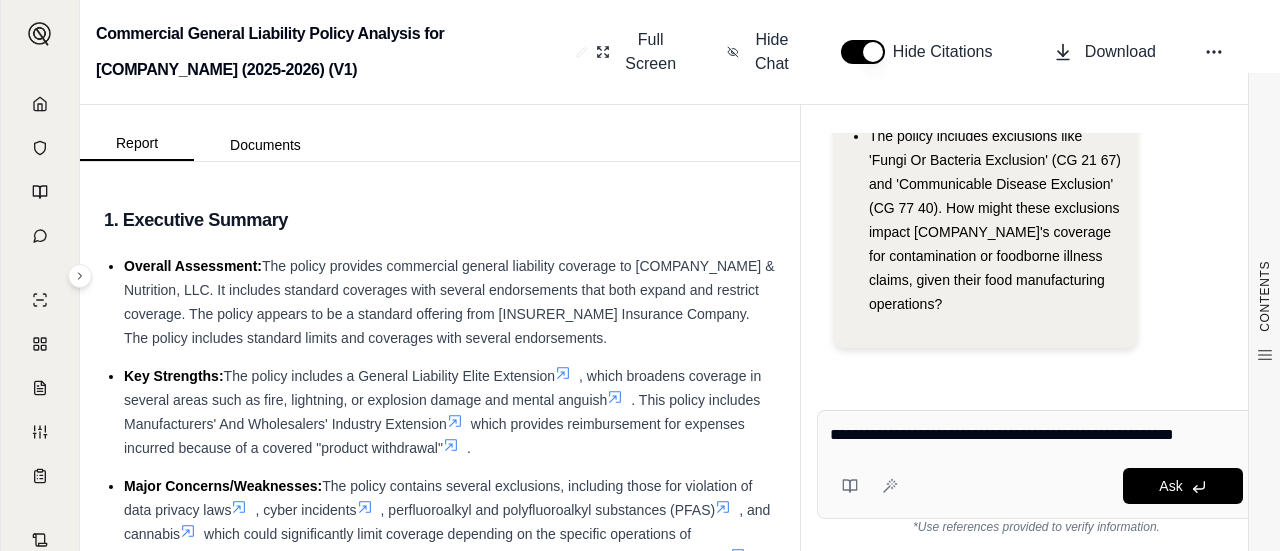 type on "**********" 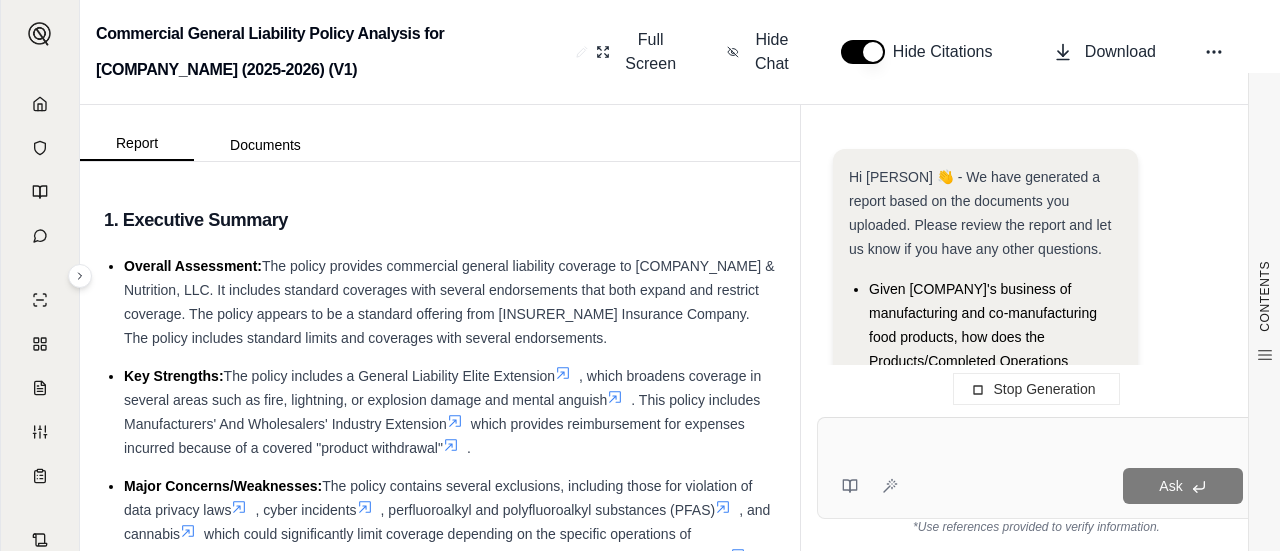 scroll, scrollTop: 0, scrollLeft: 0, axis: both 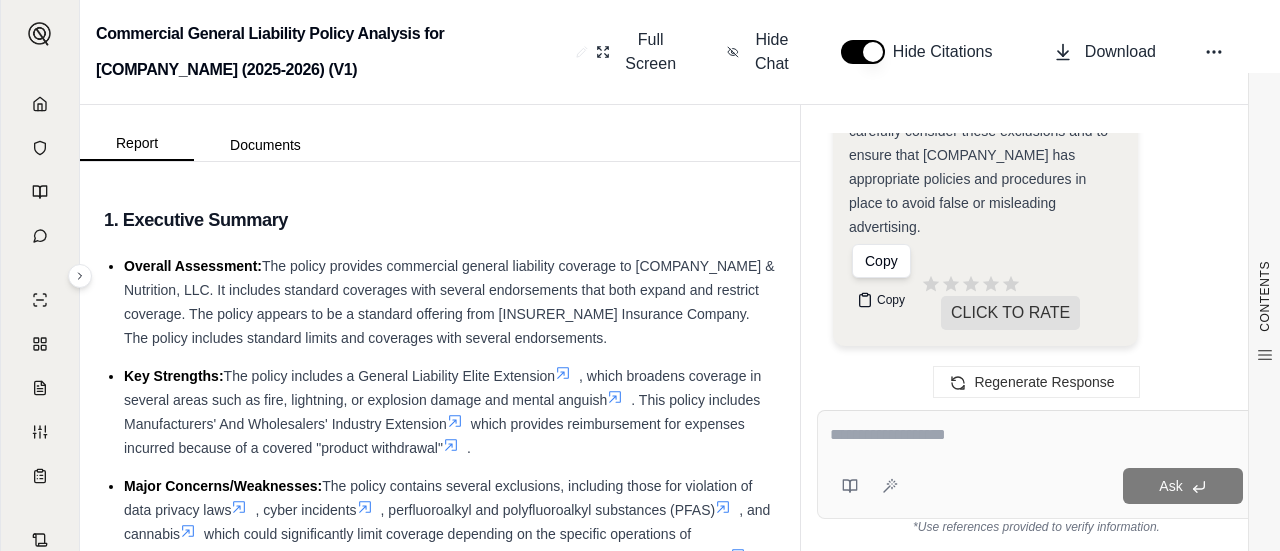 click on "Copy" at bounding box center (881, 300) 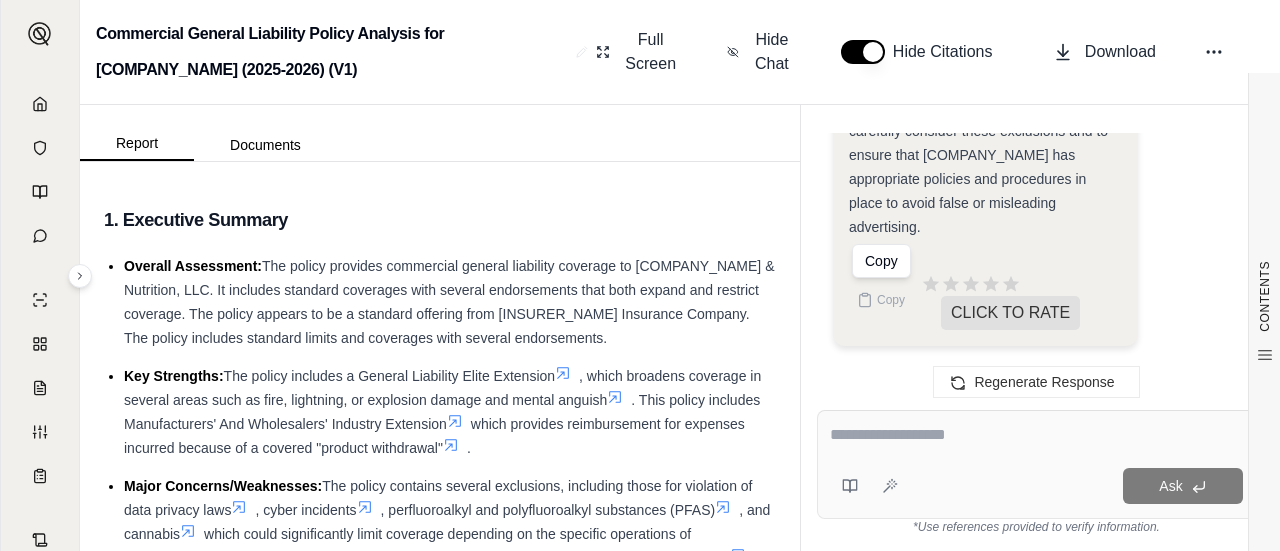 click at bounding box center [1036, 435] 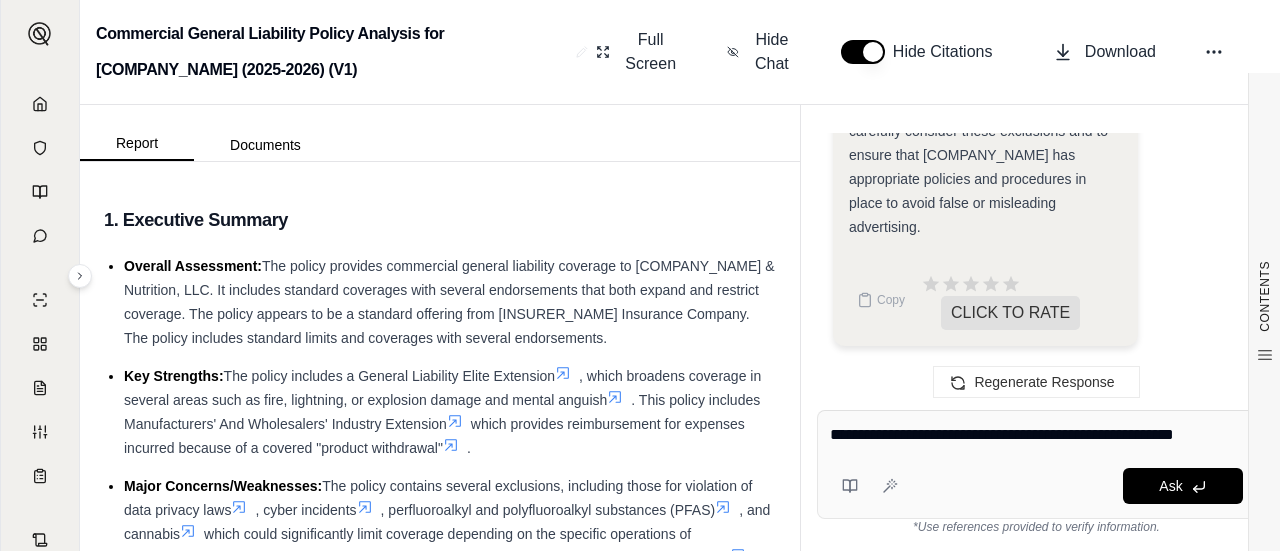 type on "**********" 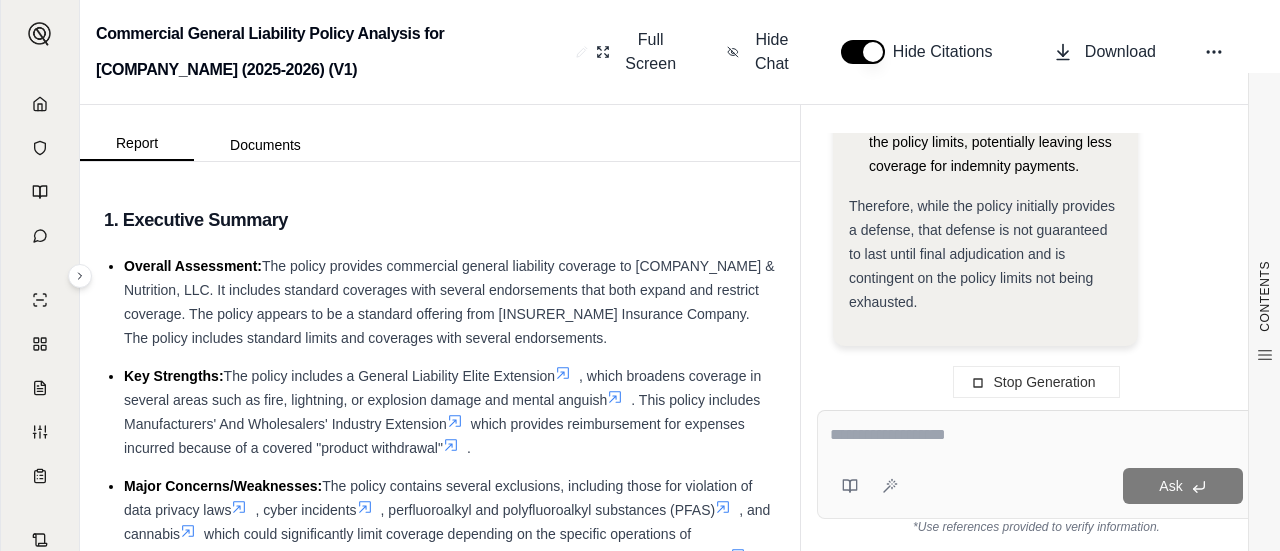 scroll, scrollTop: 8123, scrollLeft: 0, axis: vertical 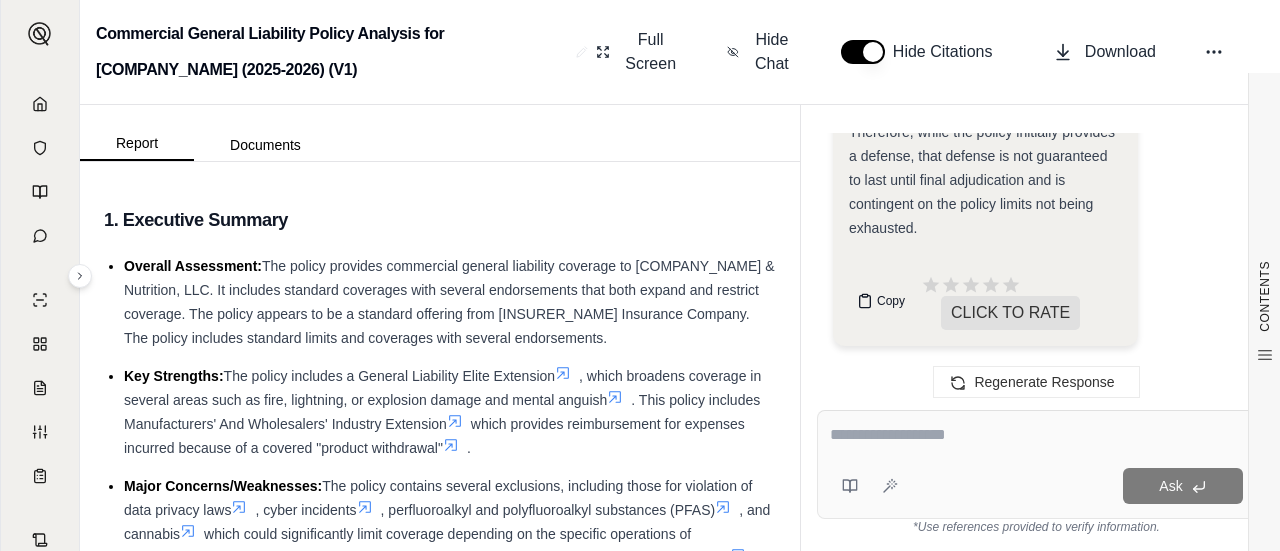 click 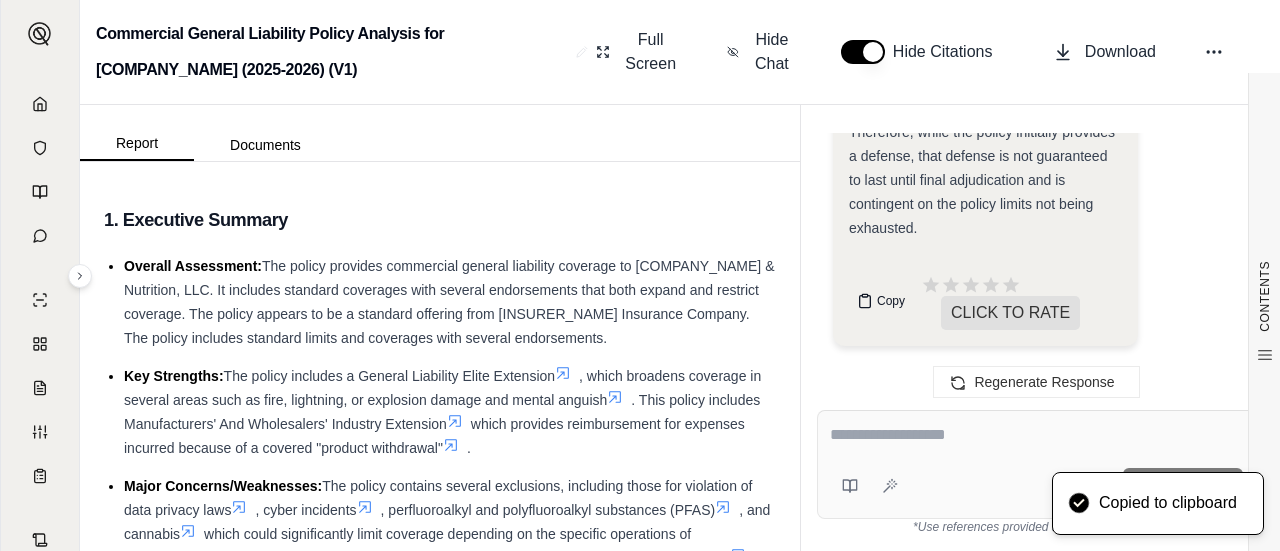type 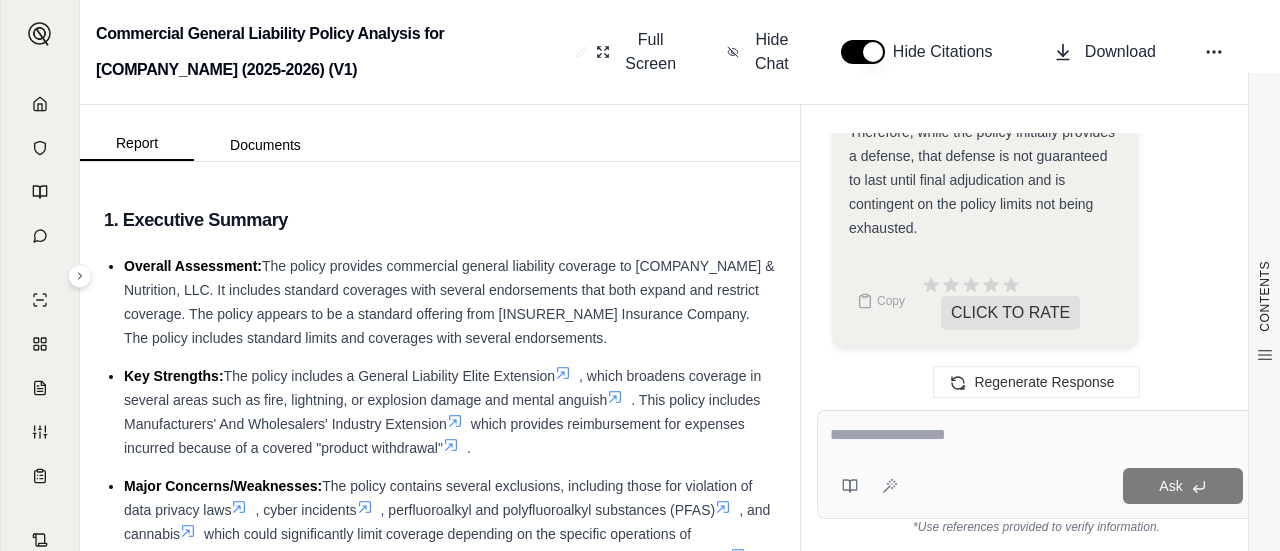 click on "Ask" at bounding box center (1036, 464) 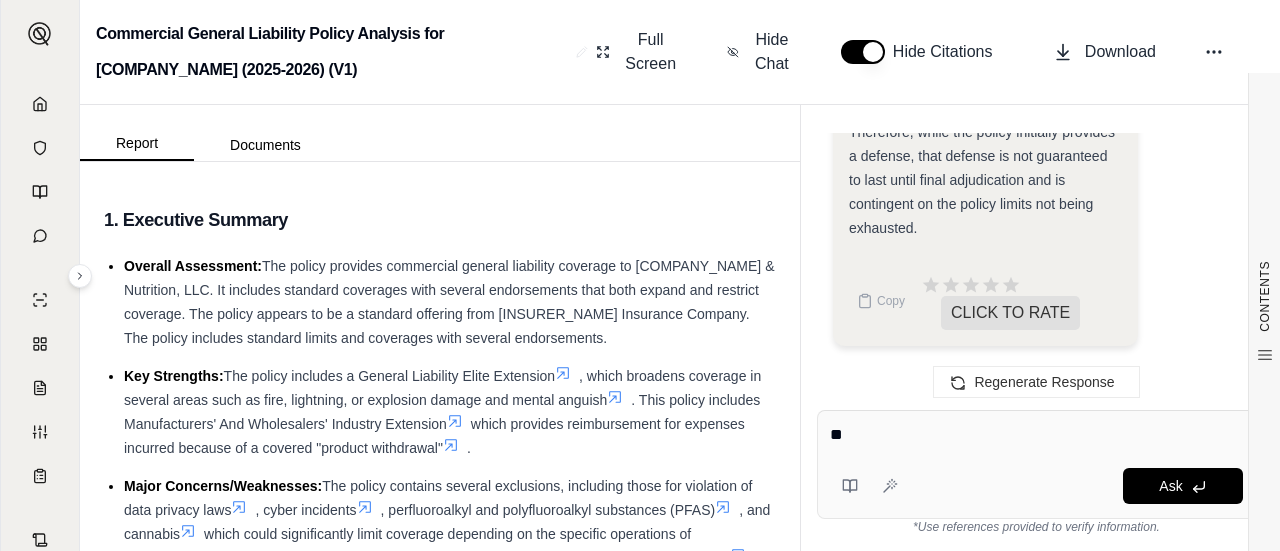 type on "*" 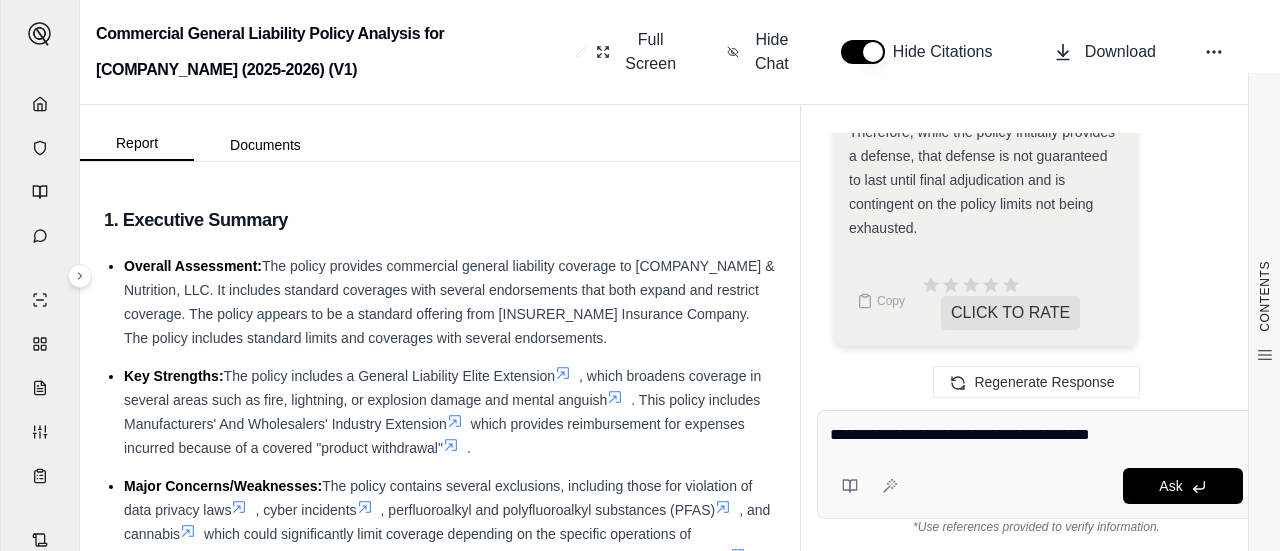 type on "**********" 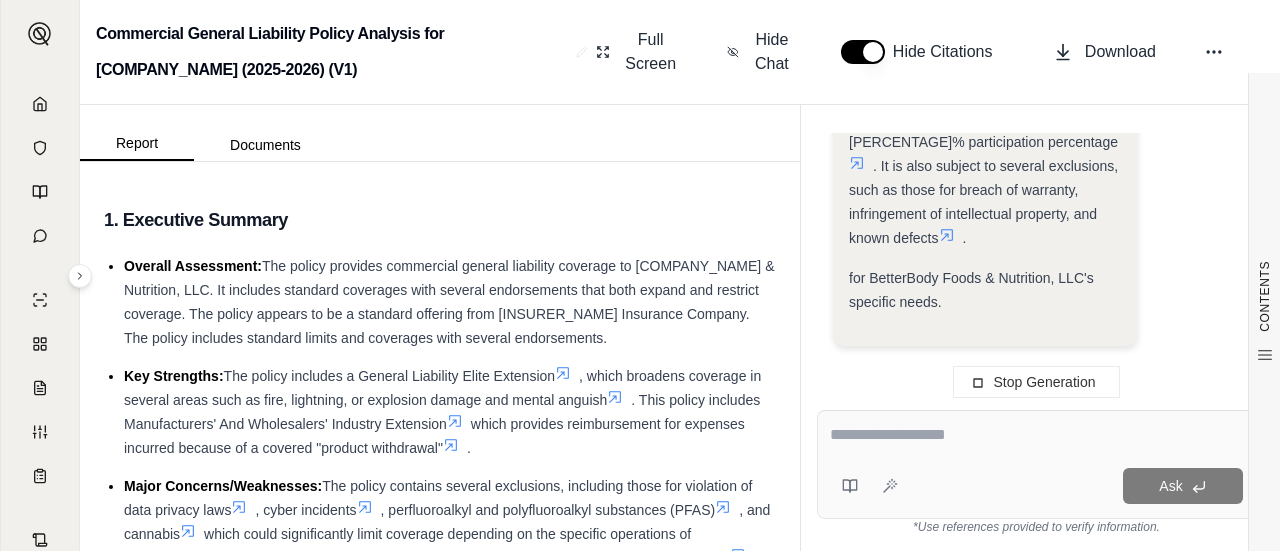 scroll, scrollTop: 11489, scrollLeft: 0, axis: vertical 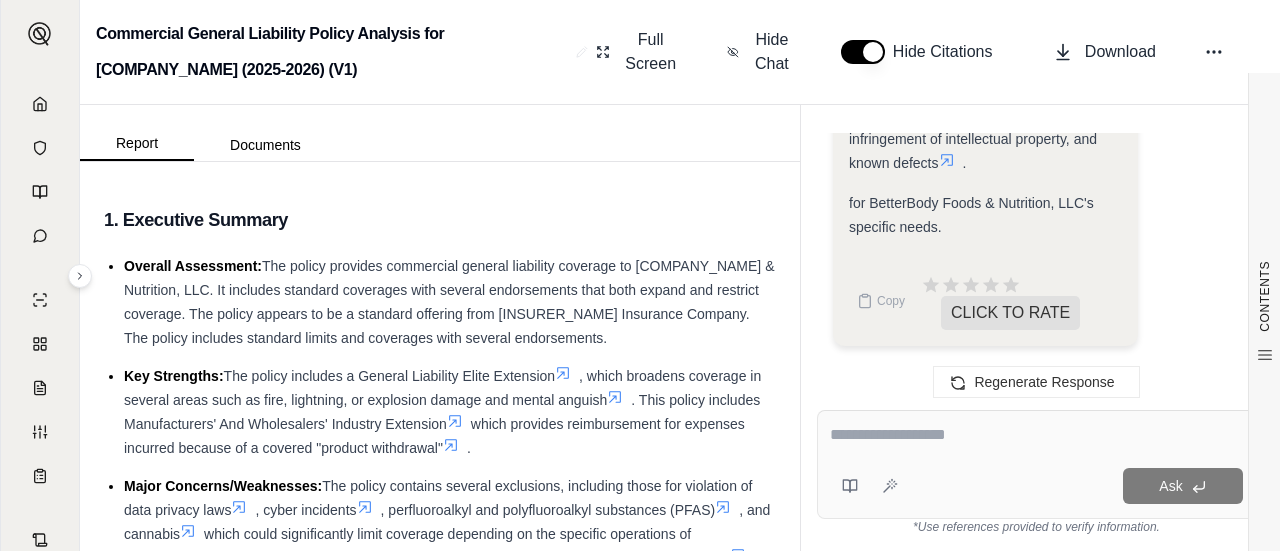 click on "for BetterBody Foods & Nutrition, LLC's specific needs." at bounding box center (985, 215) 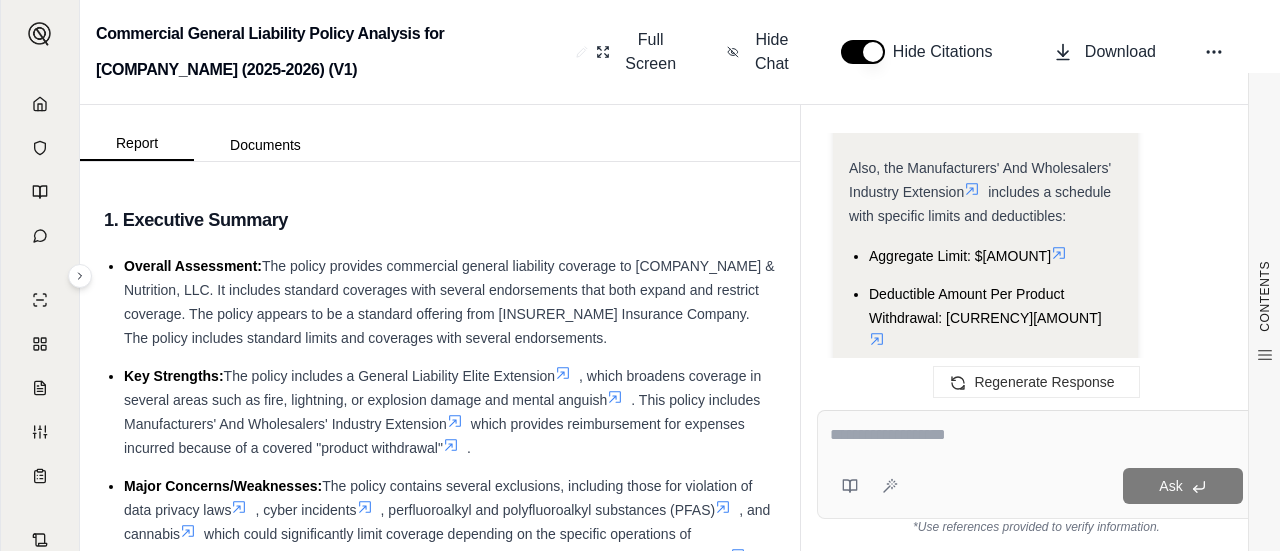 scroll, scrollTop: 10474, scrollLeft: 0, axis: vertical 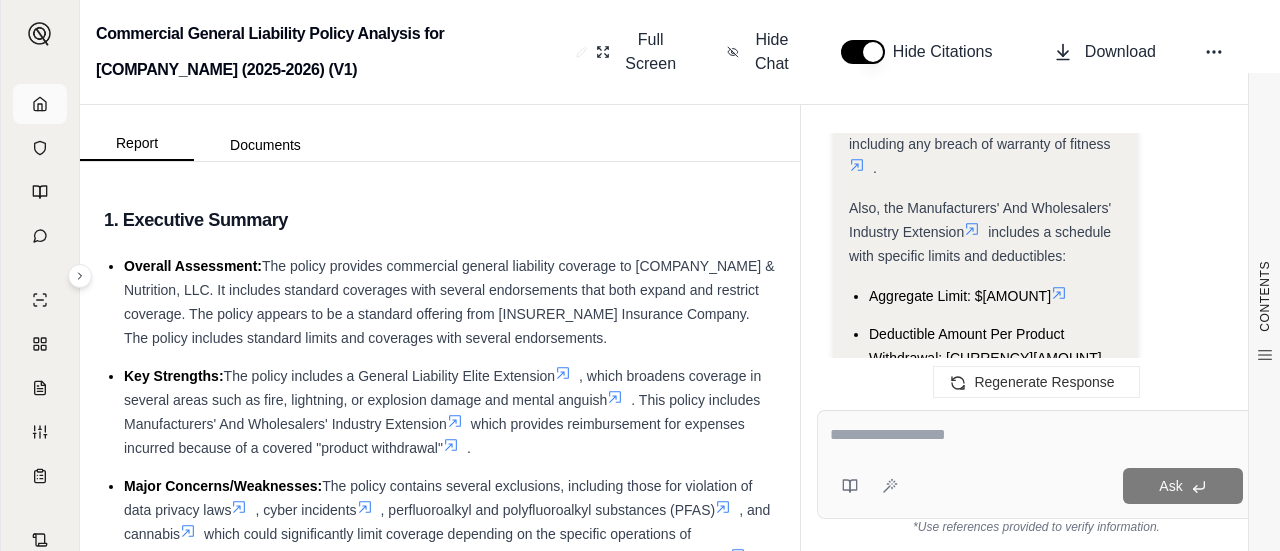 click 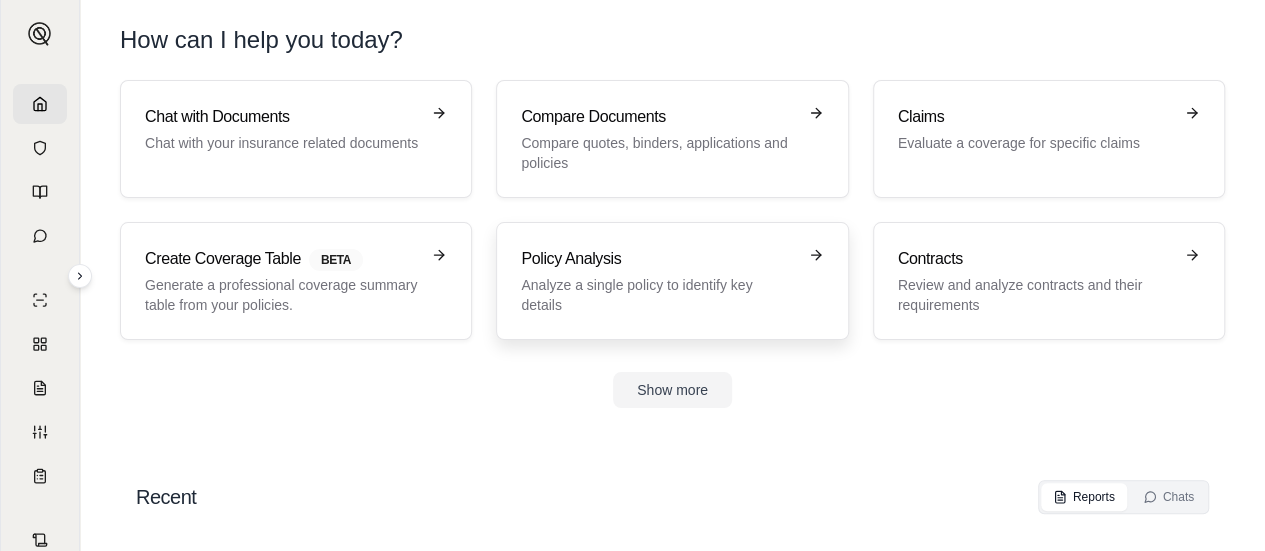 click on "Policy Analysis Analyze a single policy to identify key details" at bounding box center [672, 281] 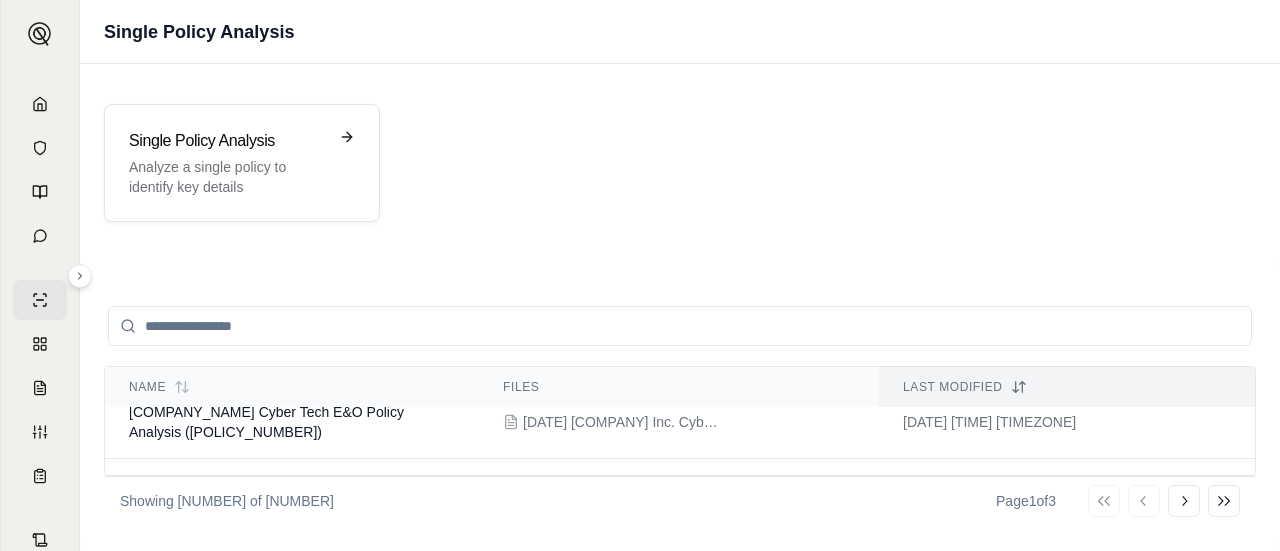 scroll, scrollTop: 40, scrollLeft: 0, axis: vertical 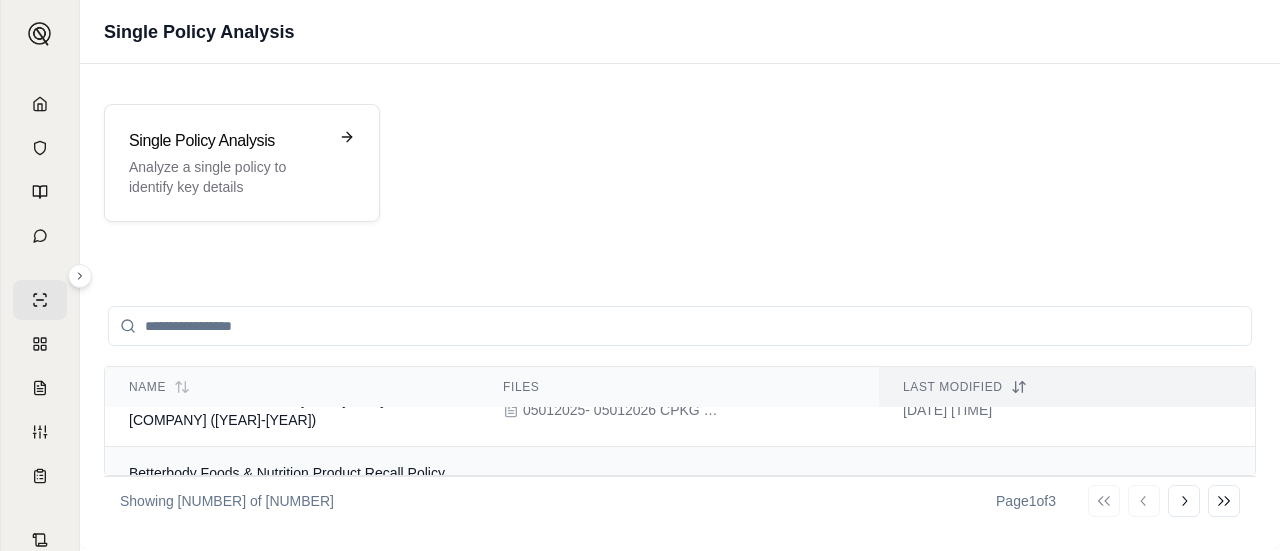 click on "Betterbody Foods & Nutrition Product Recall Policy G72562665004 Analysis Report" at bounding box center (287, 483) 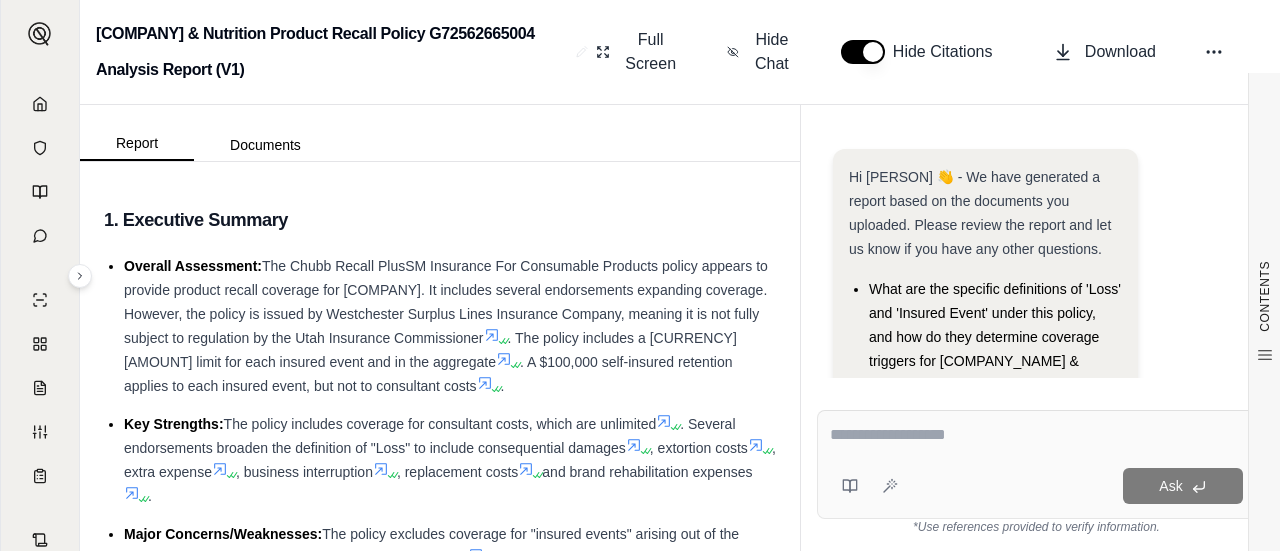 scroll, scrollTop: 215, scrollLeft: 0, axis: vertical 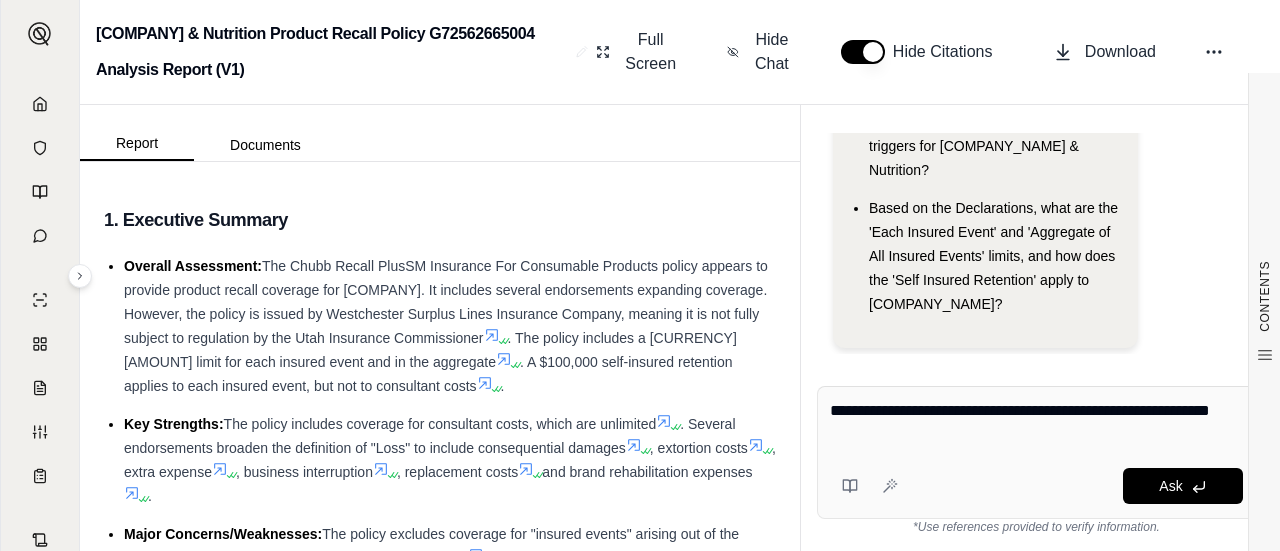 type on "**********" 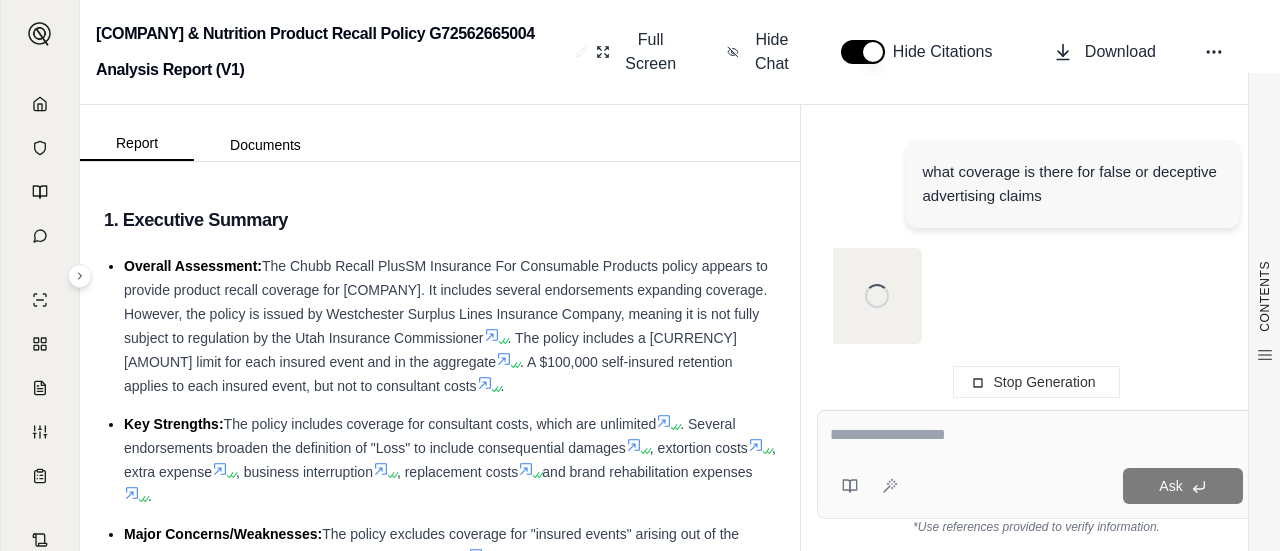 scroll, scrollTop: 455, scrollLeft: 0, axis: vertical 